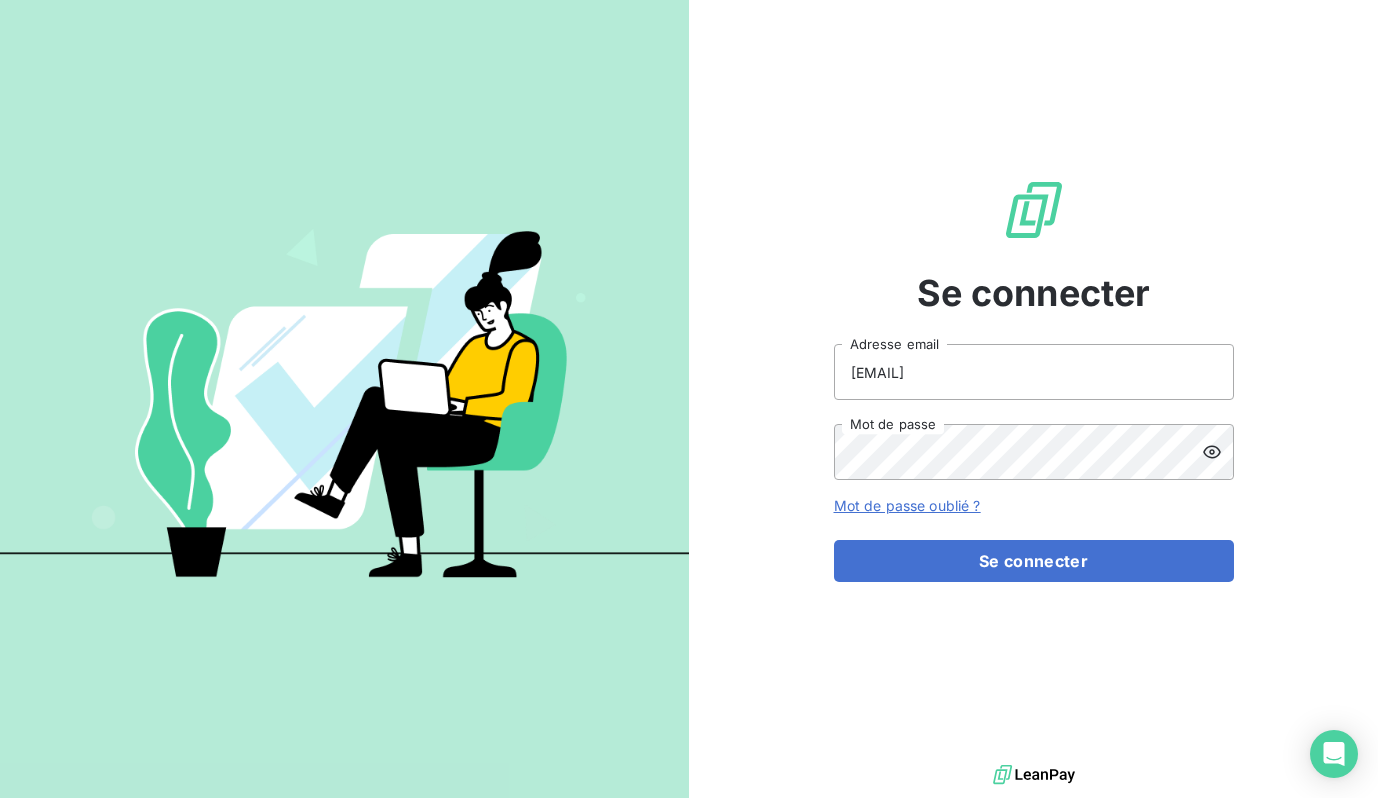 scroll, scrollTop: 0, scrollLeft: 0, axis: both 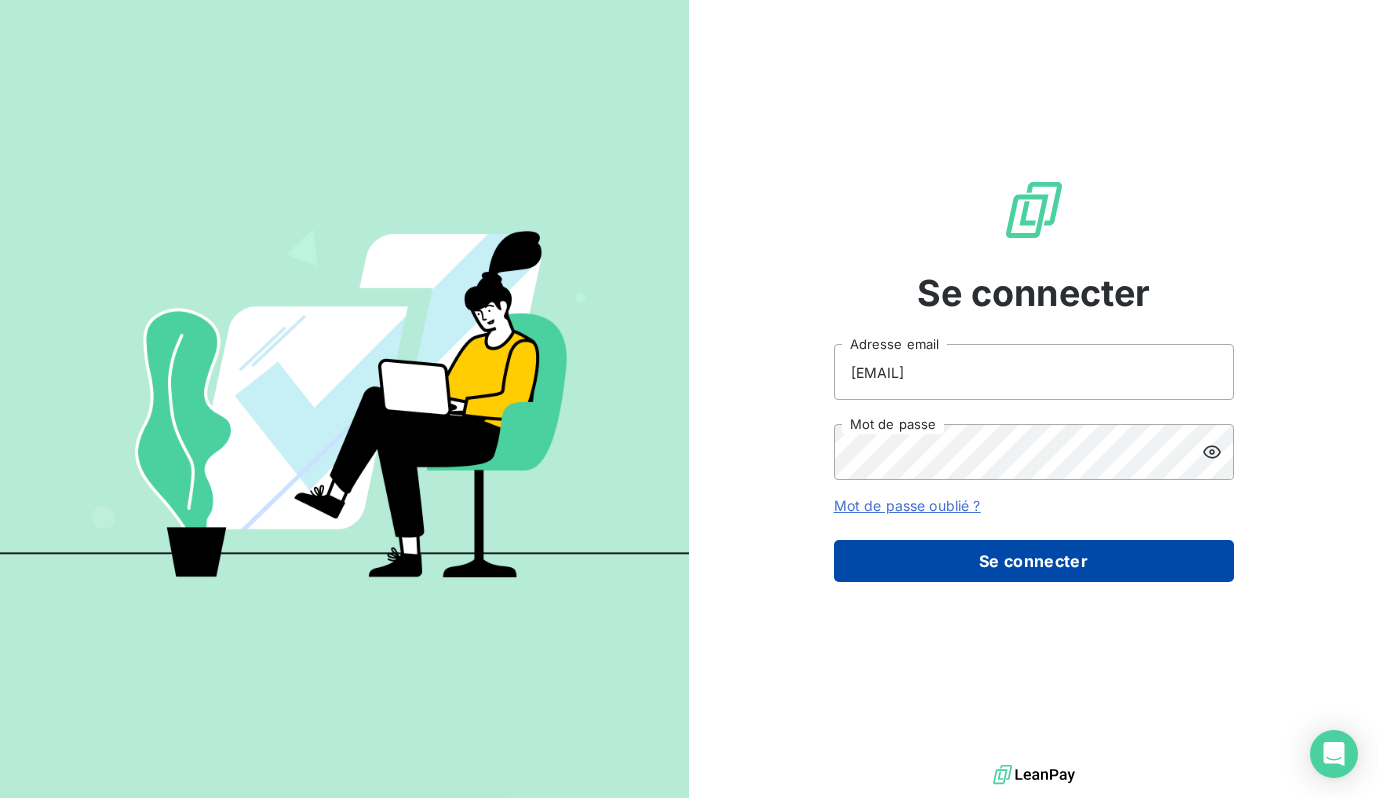 click on "Se connecter" at bounding box center (1034, 561) 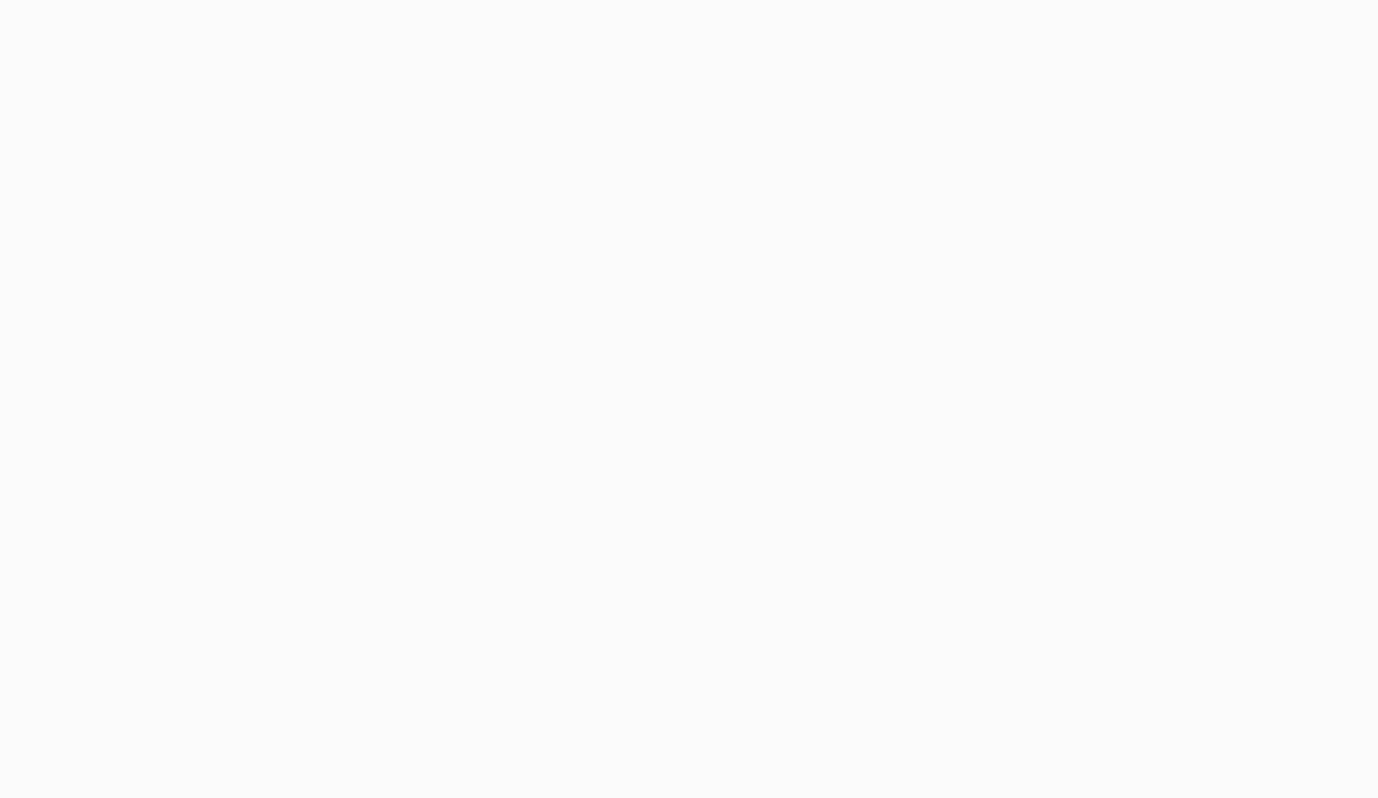 scroll, scrollTop: 0, scrollLeft: 0, axis: both 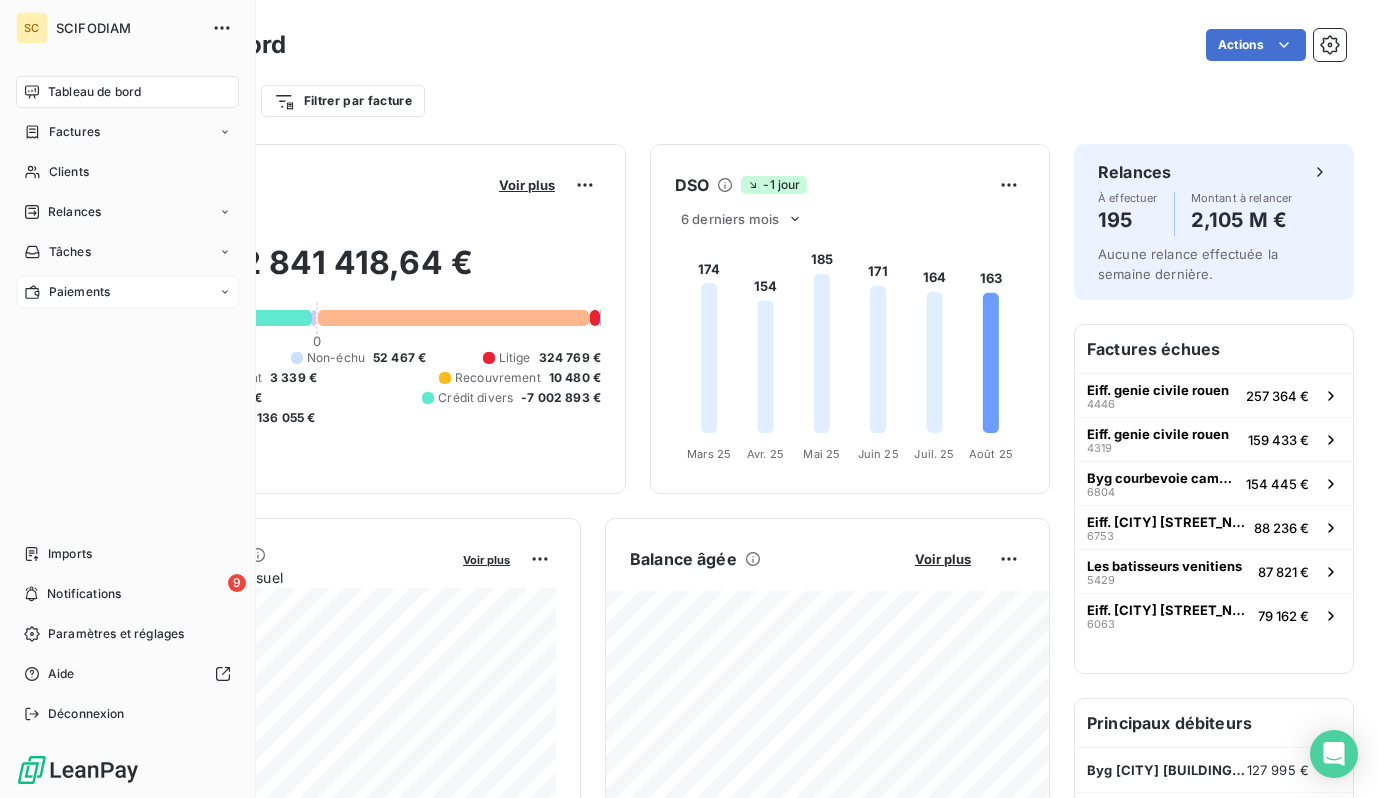 click on "Paiements" at bounding box center (67, 292) 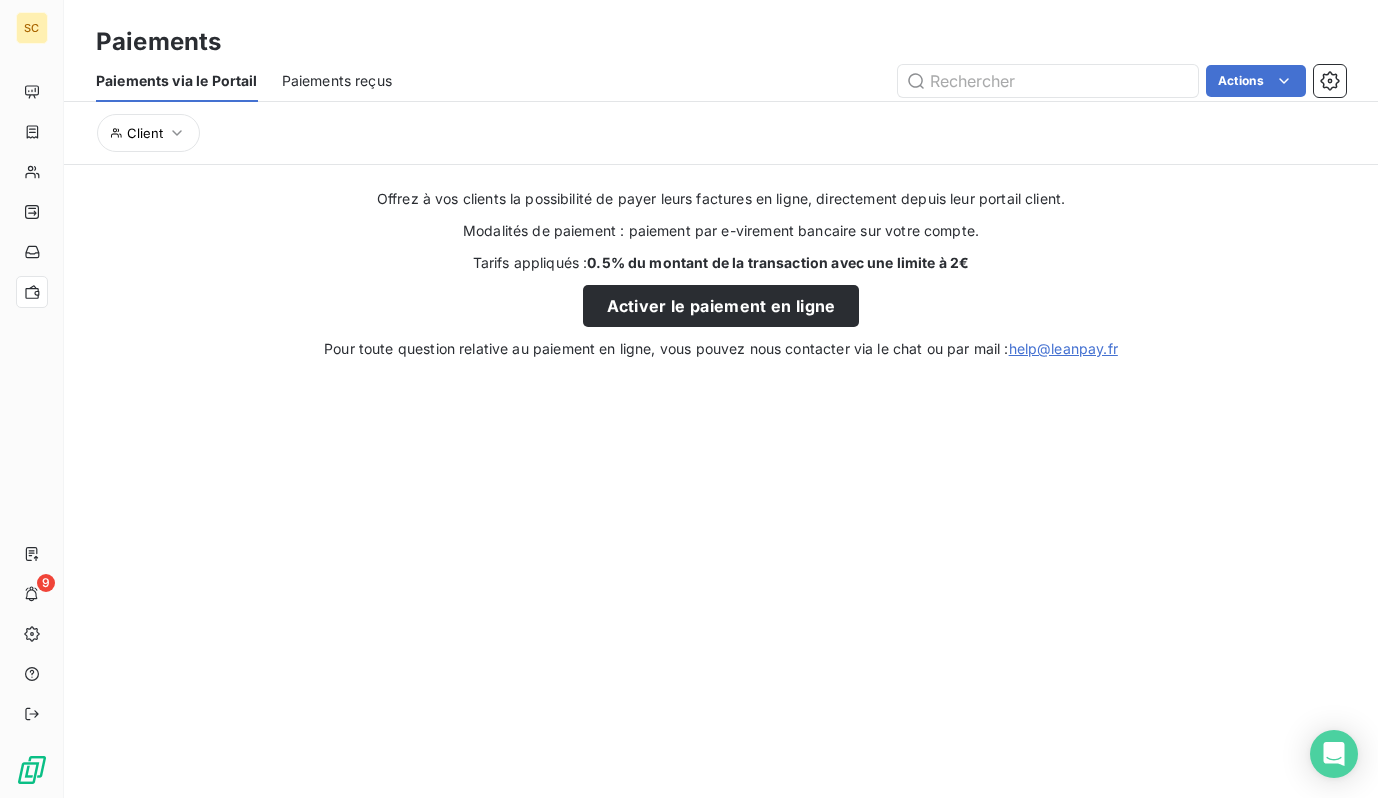click on "Paiements reçus" at bounding box center [337, 81] 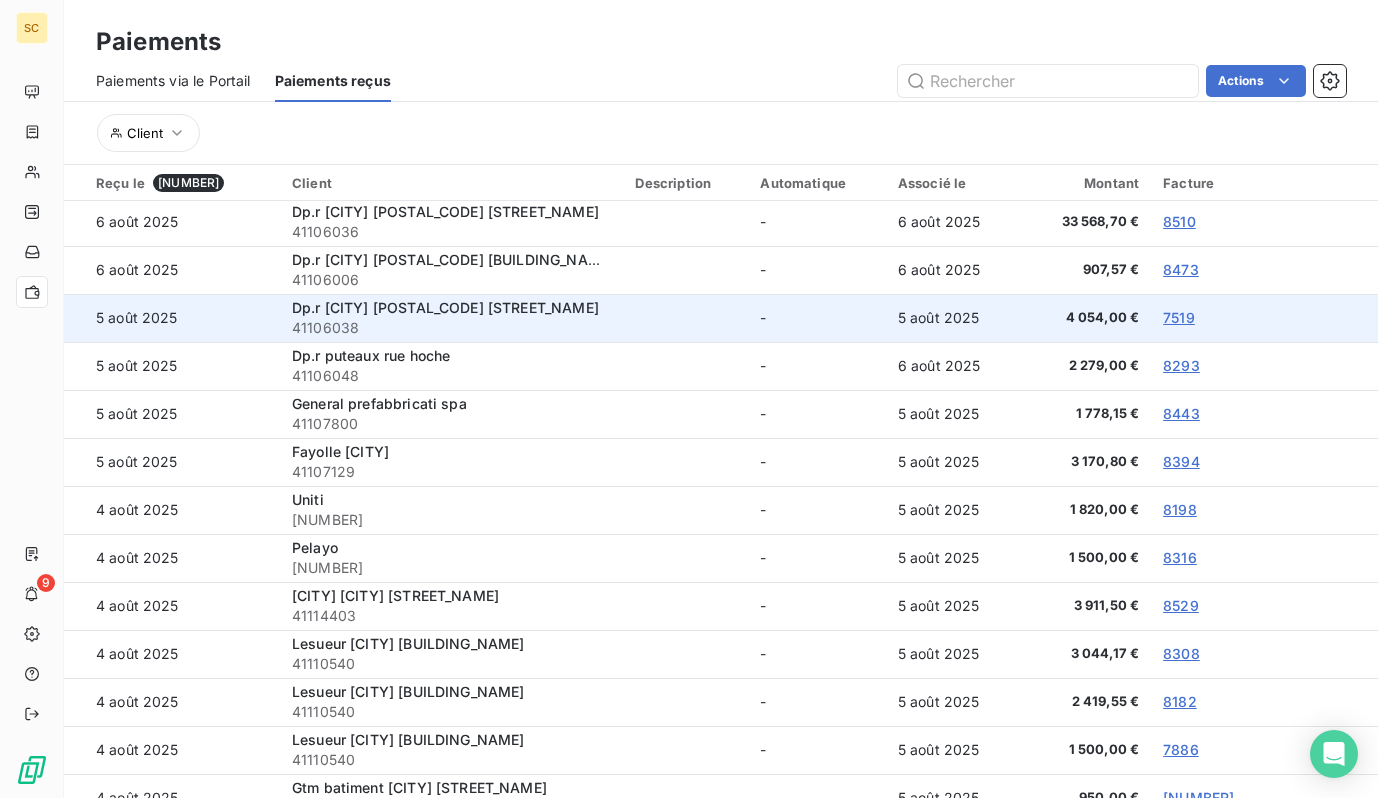 scroll, scrollTop: 0, scrollLeft: 0, axis: both 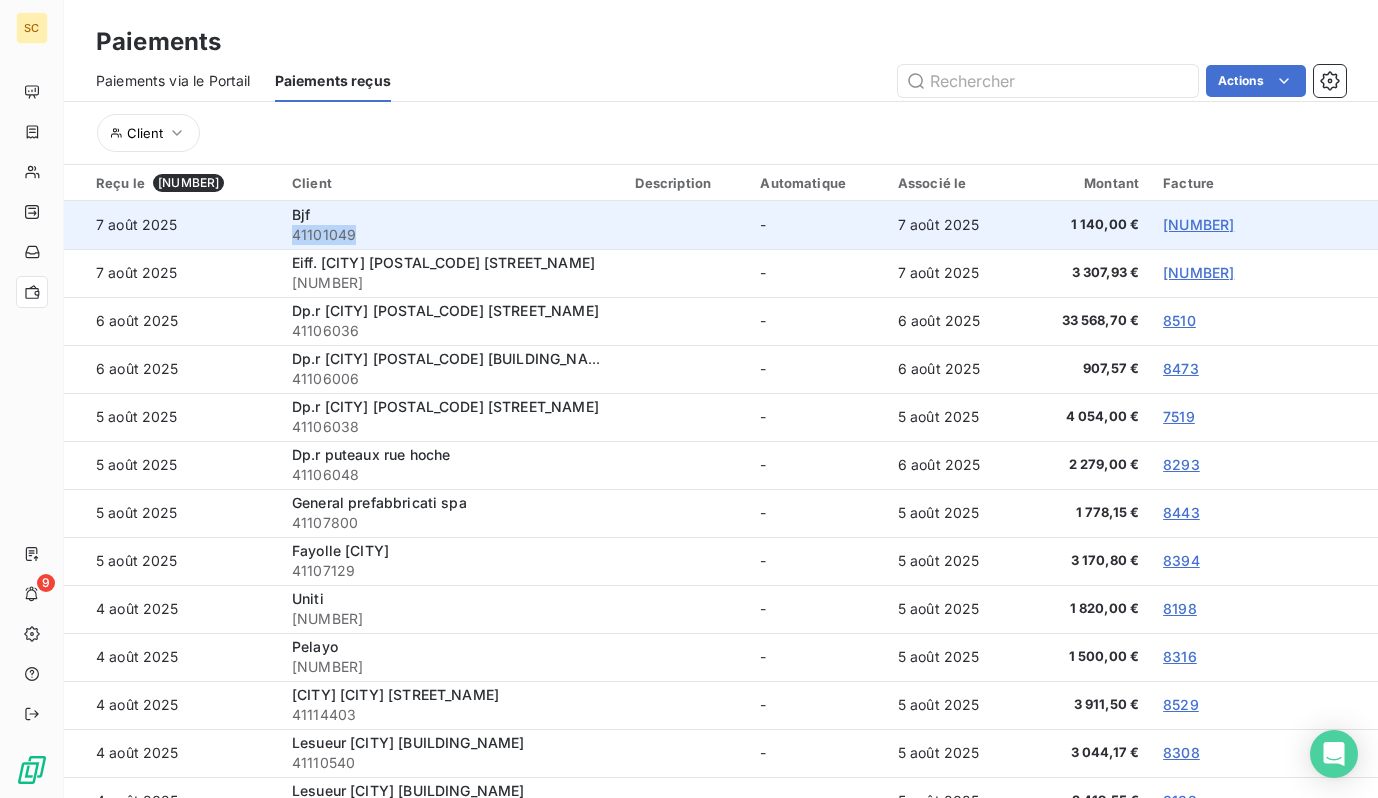 drag, startPoint x: 344, startPoint y: 228, endPoint x: 272, endPoint y: 234, distance: 72.249565 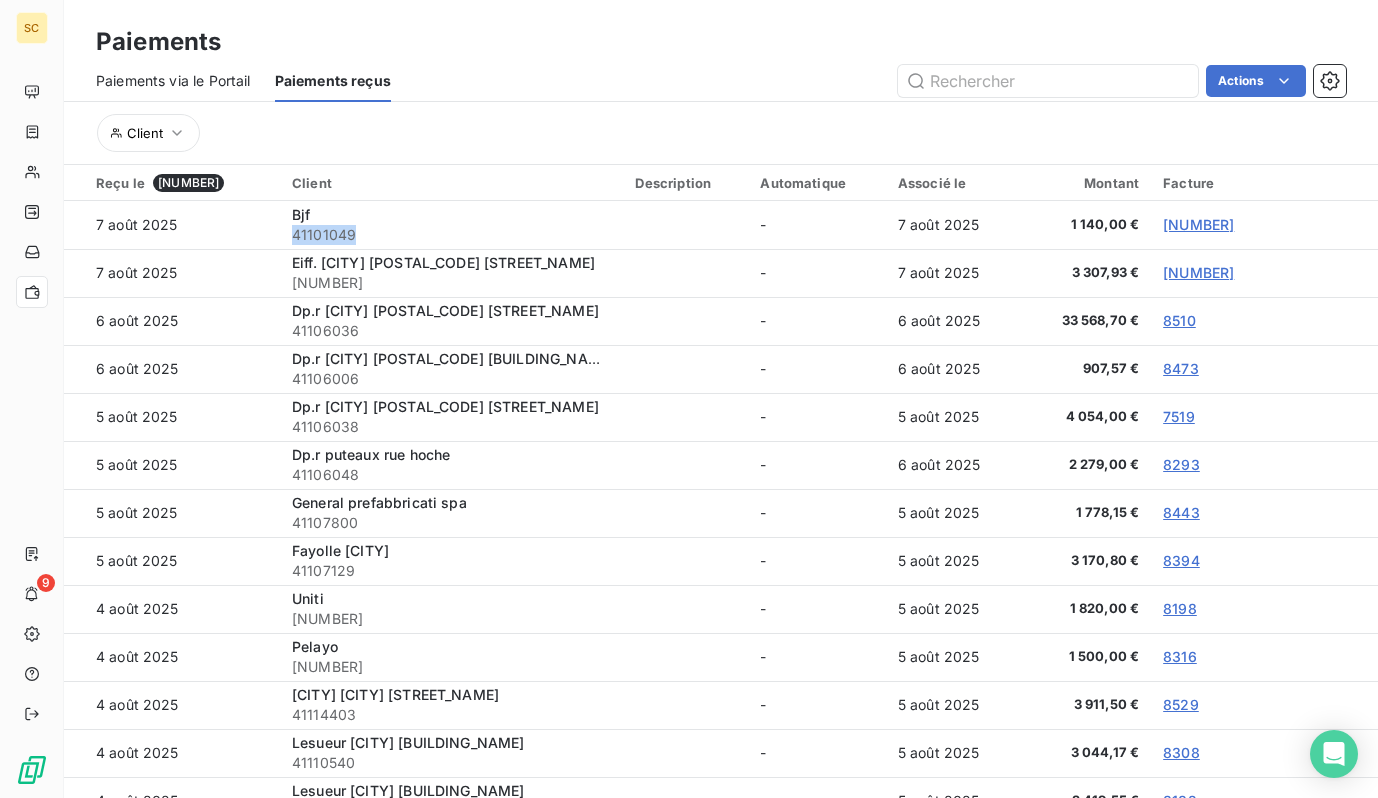 copy on "41101049" 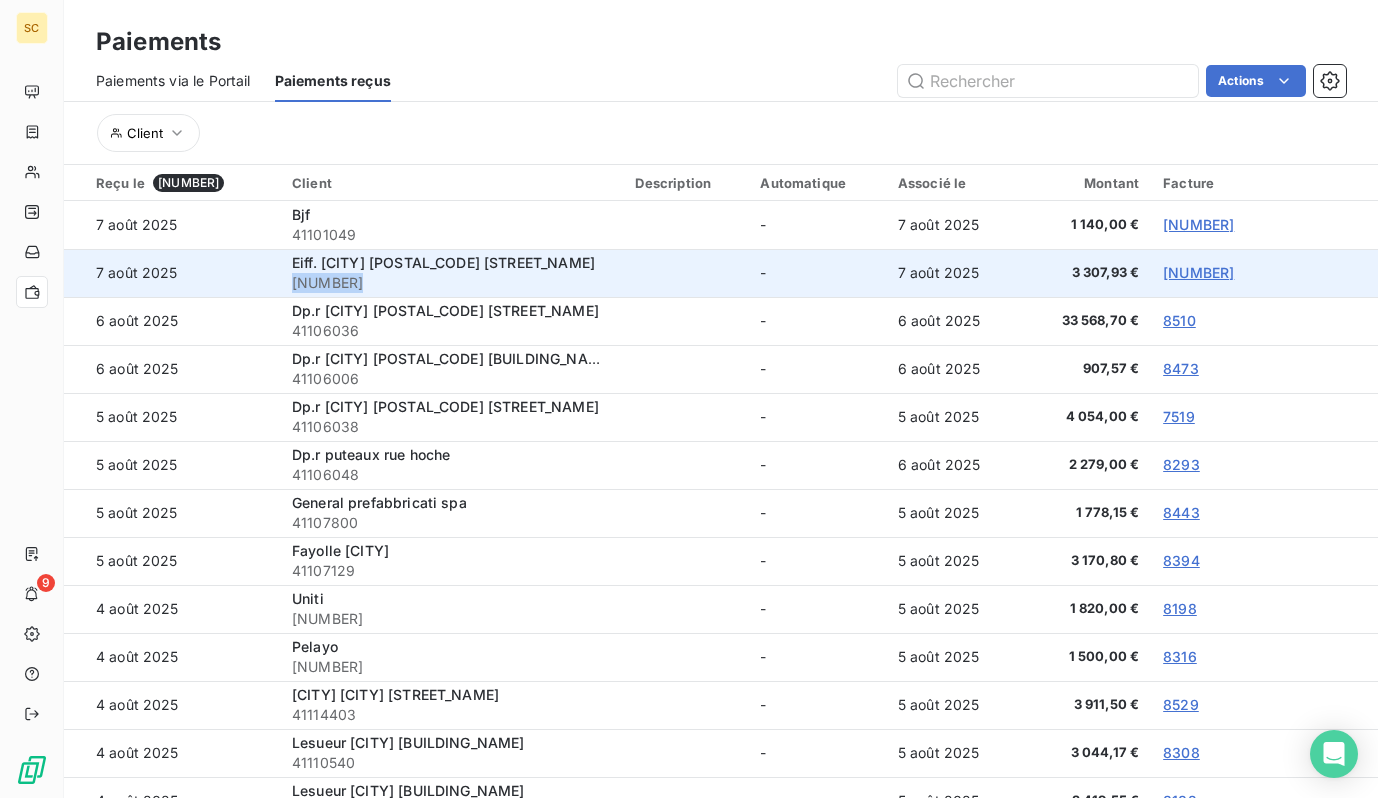 drag, startPoint x: 339, startPoint y: 281, endPoint x: 287, endPoint y: 279, distance: 52.03845 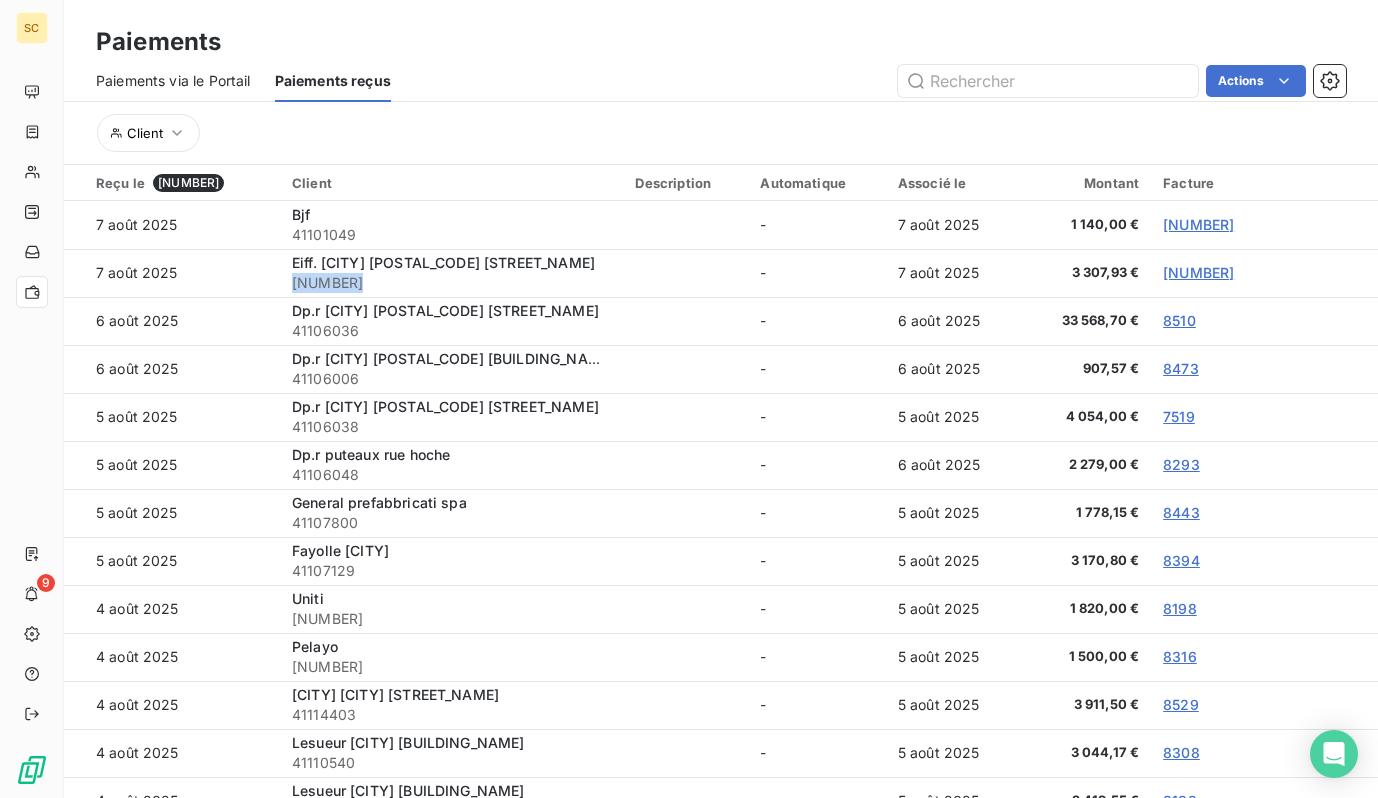 copy on "[NUMBER]" 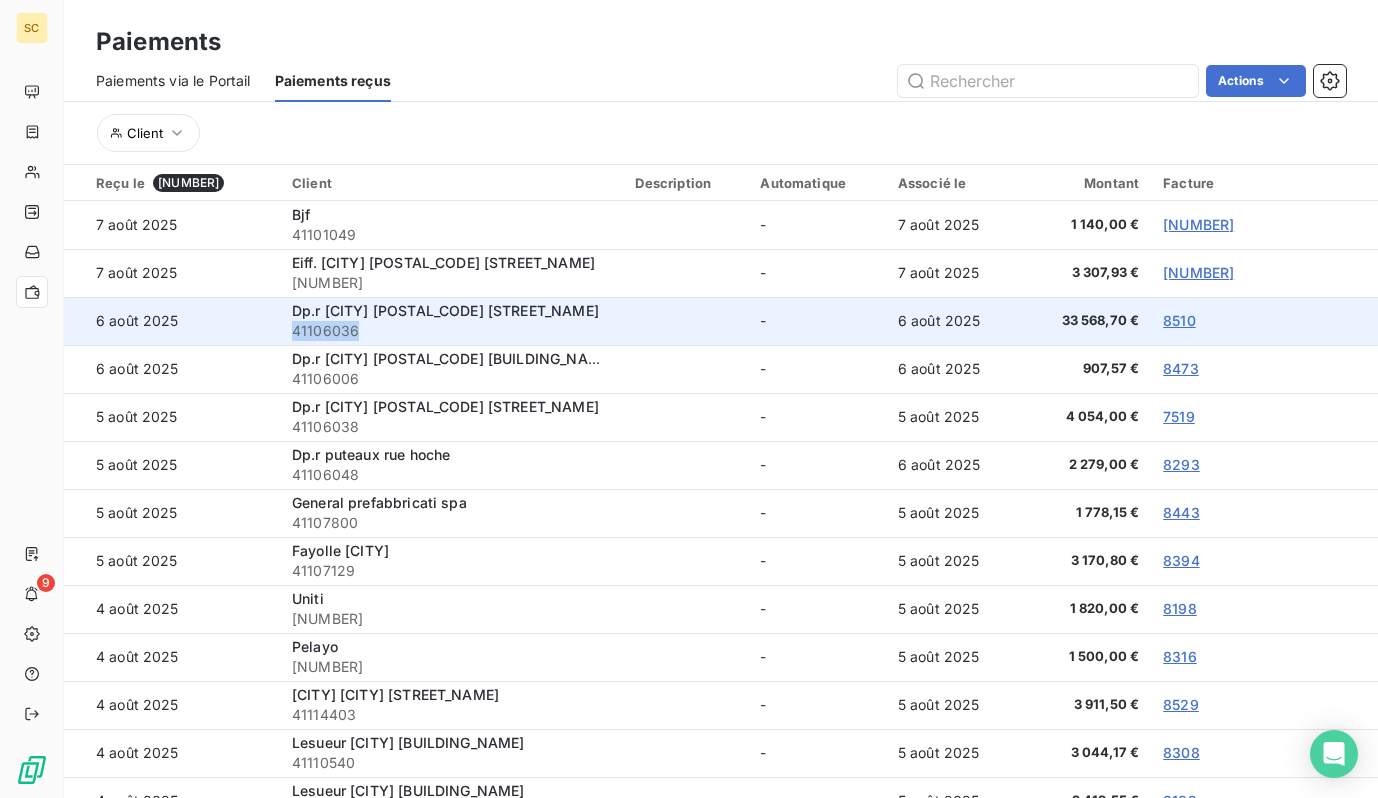 drag, startPoint x: 387, startPoint y: 326, endPoint x: 268, endPoint y: 326, distance: 119 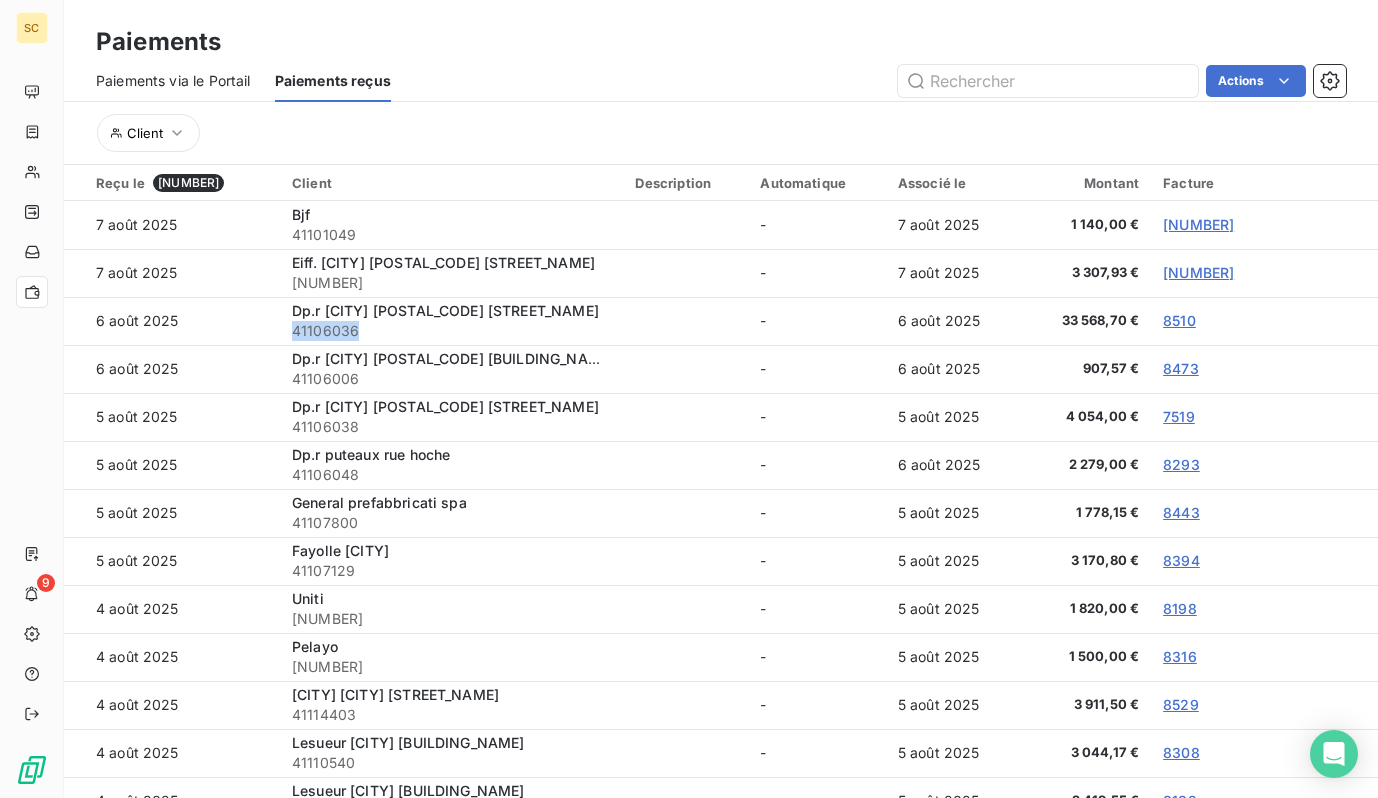 copy on "41106036" 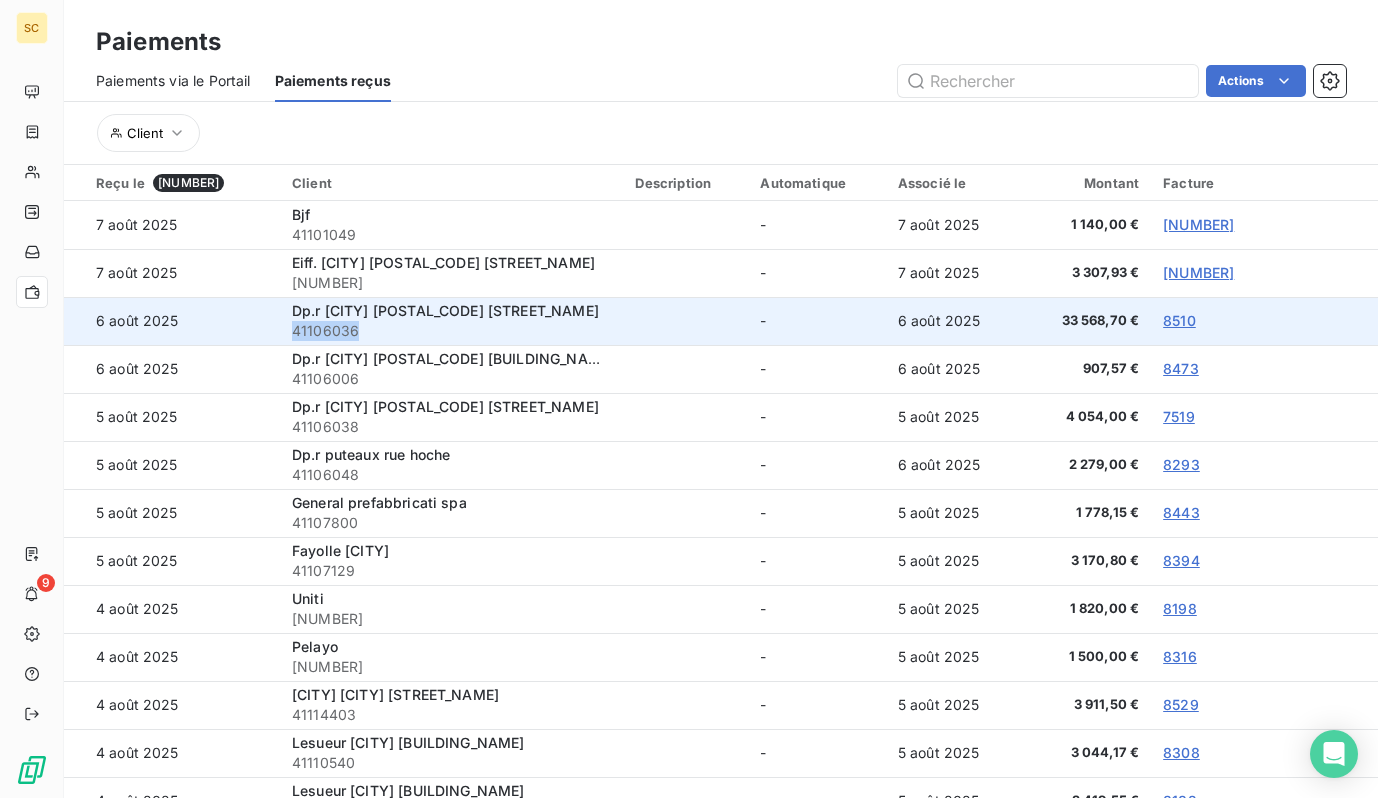 click on "8510" at bounding box center (1179, 320) 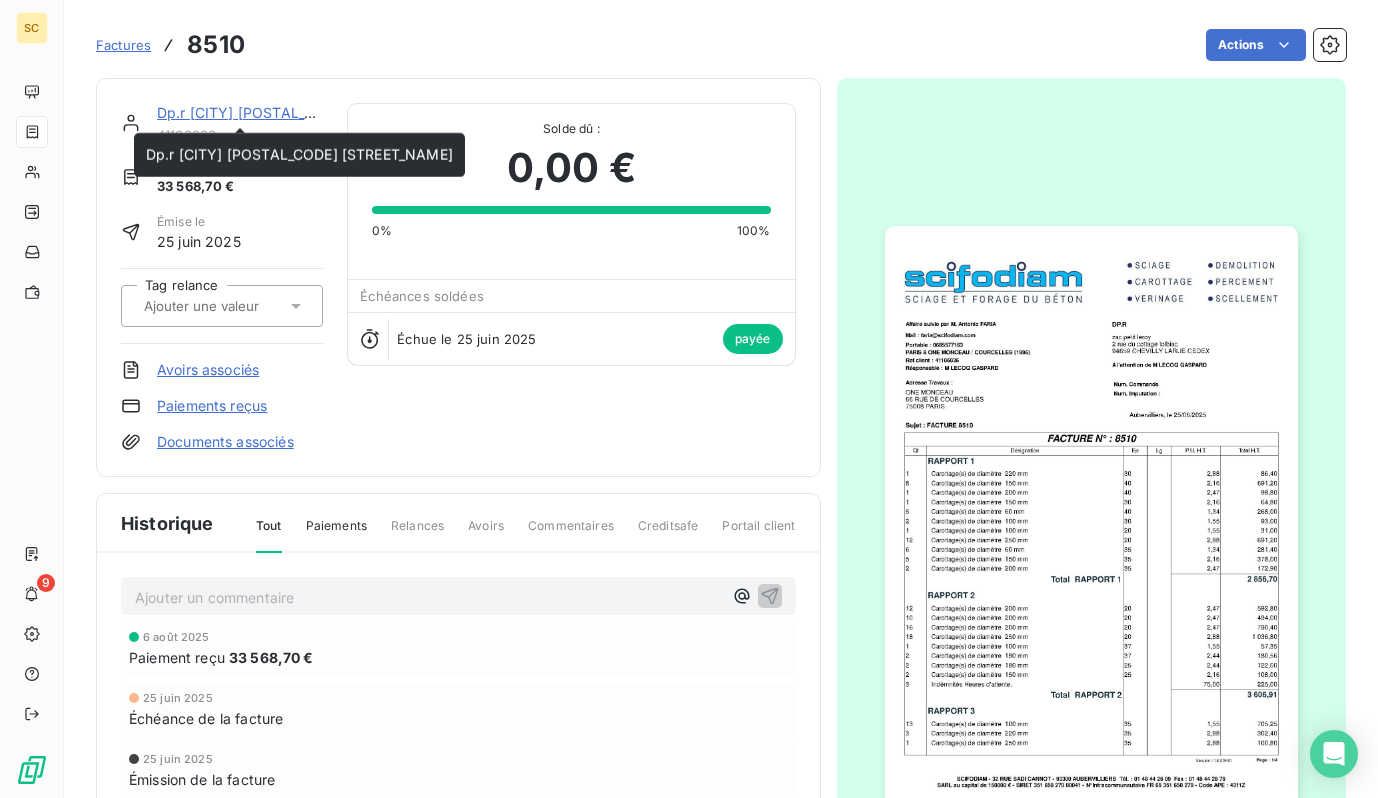 click on "Dp.r [CITY] [POSTAL_CODE] [STREET_NAME]" at bounding box center (310, 112) 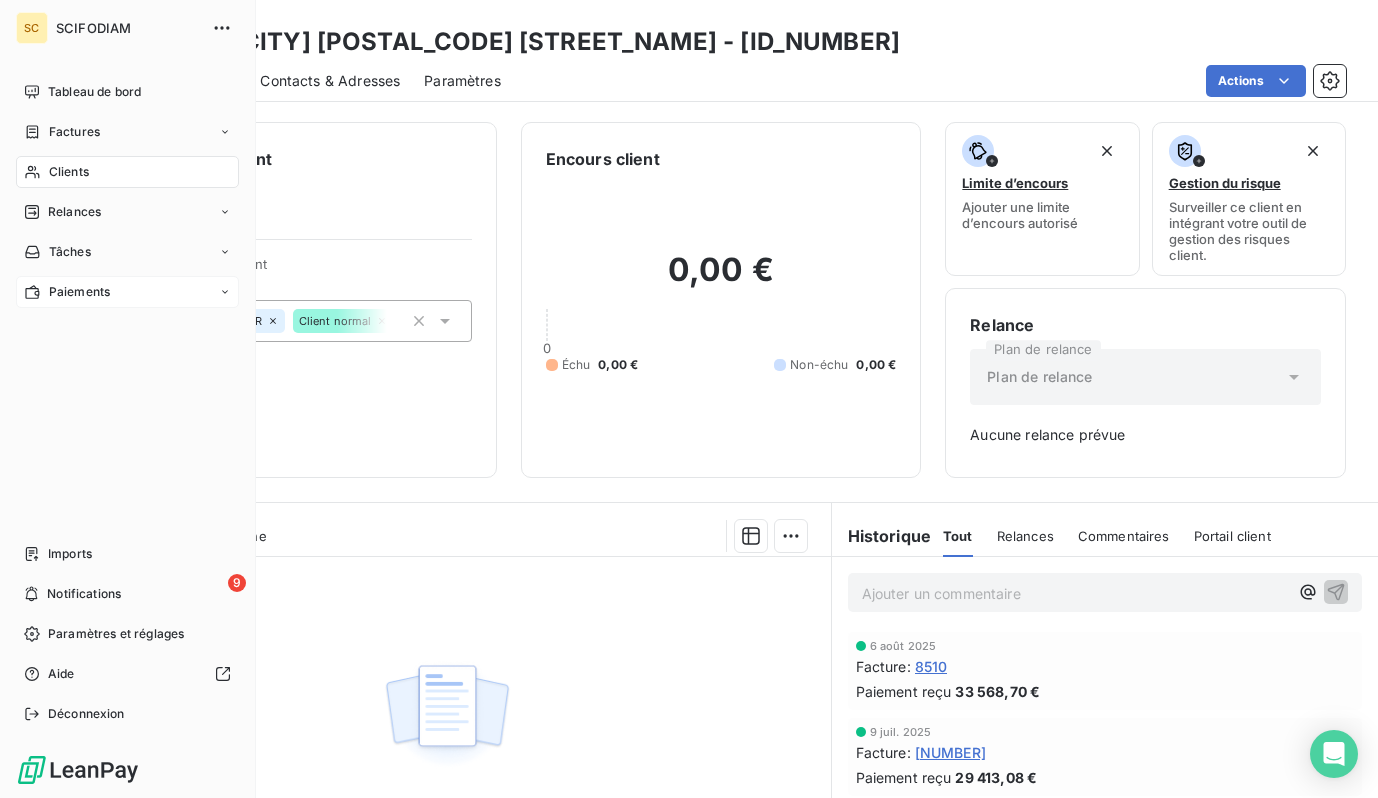 click on "Paiements" at bounding box center (127, 292) 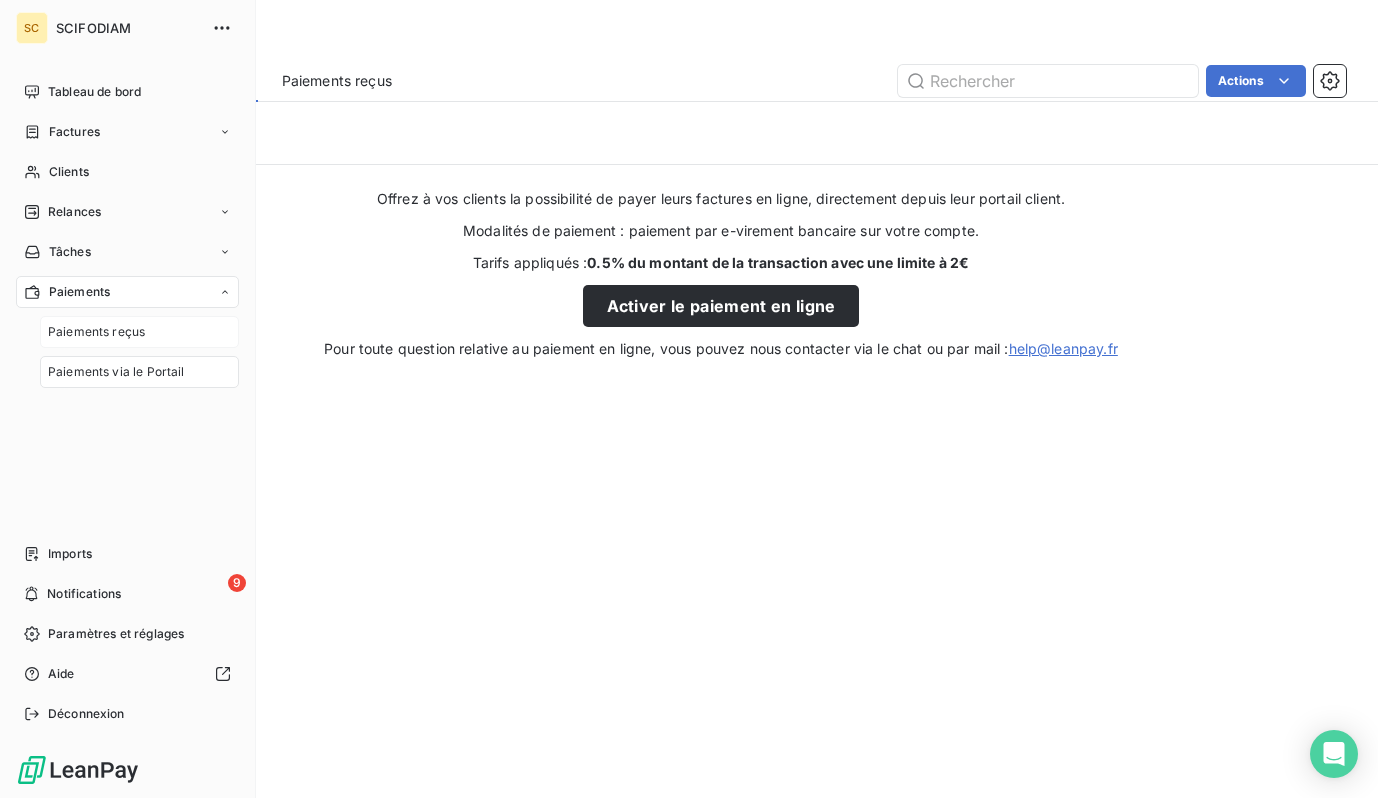 click on "Paiements reçus" at bounding box center (96, 332) 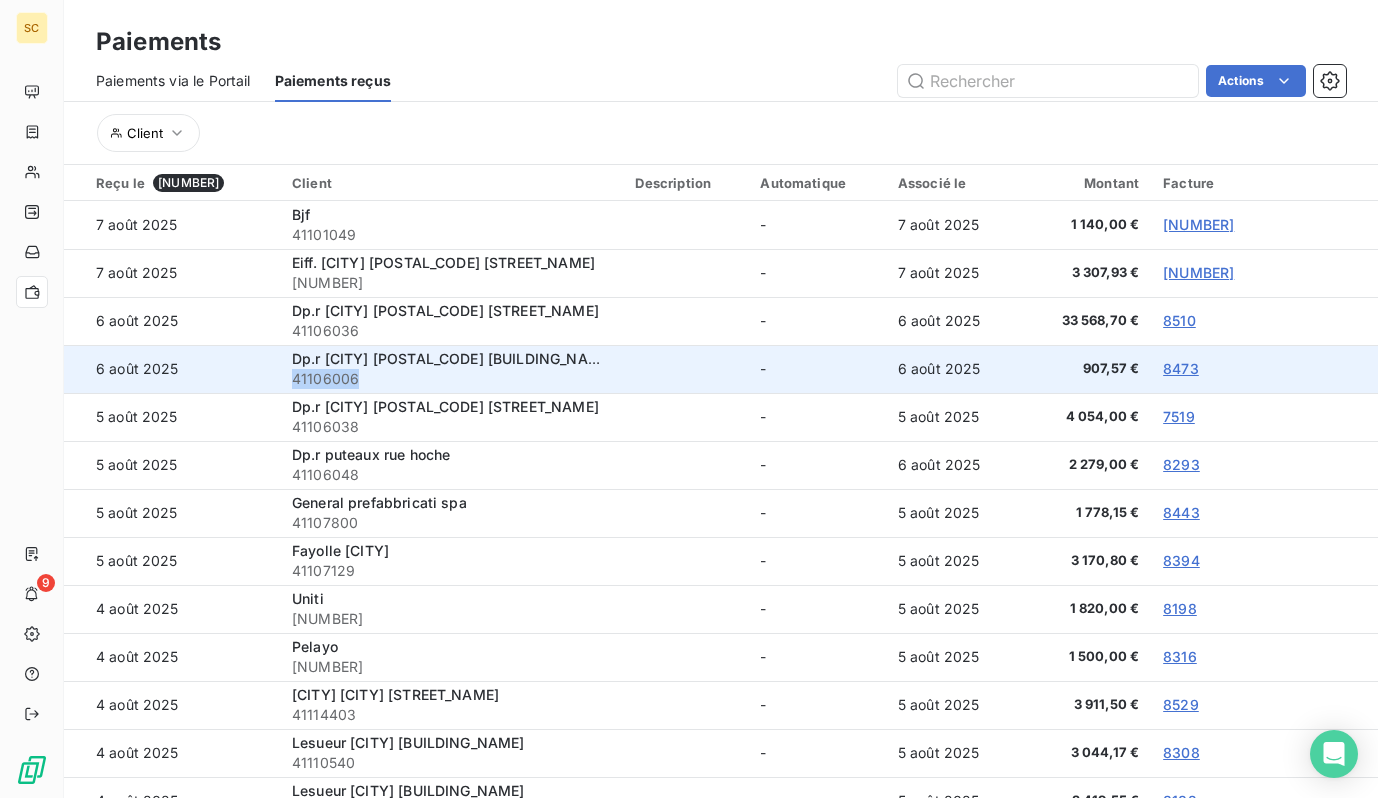 drag, startPoint x: 352, startPoint y: 382, endPoint x: 273, endPoint y: 383, distance: 79.00633 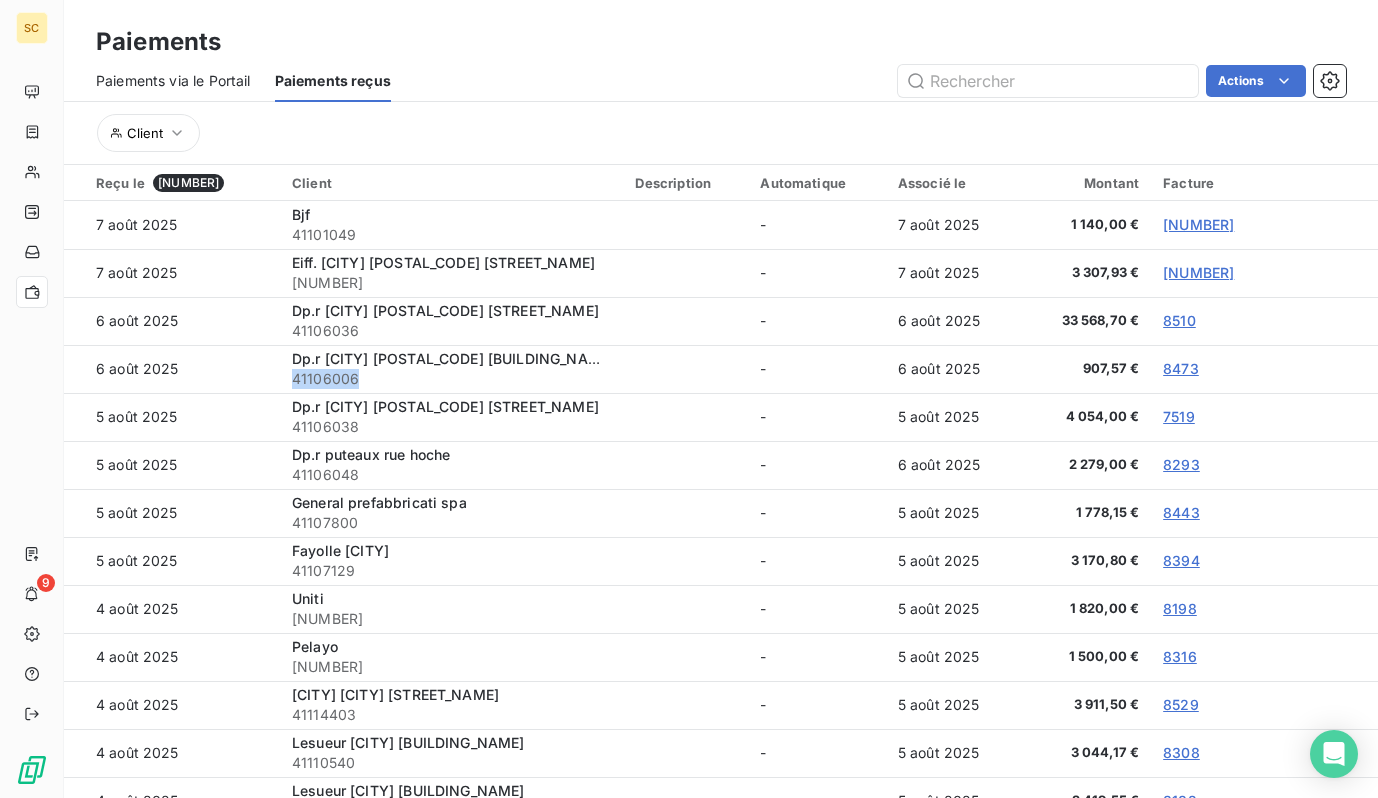 copy on "41106006" 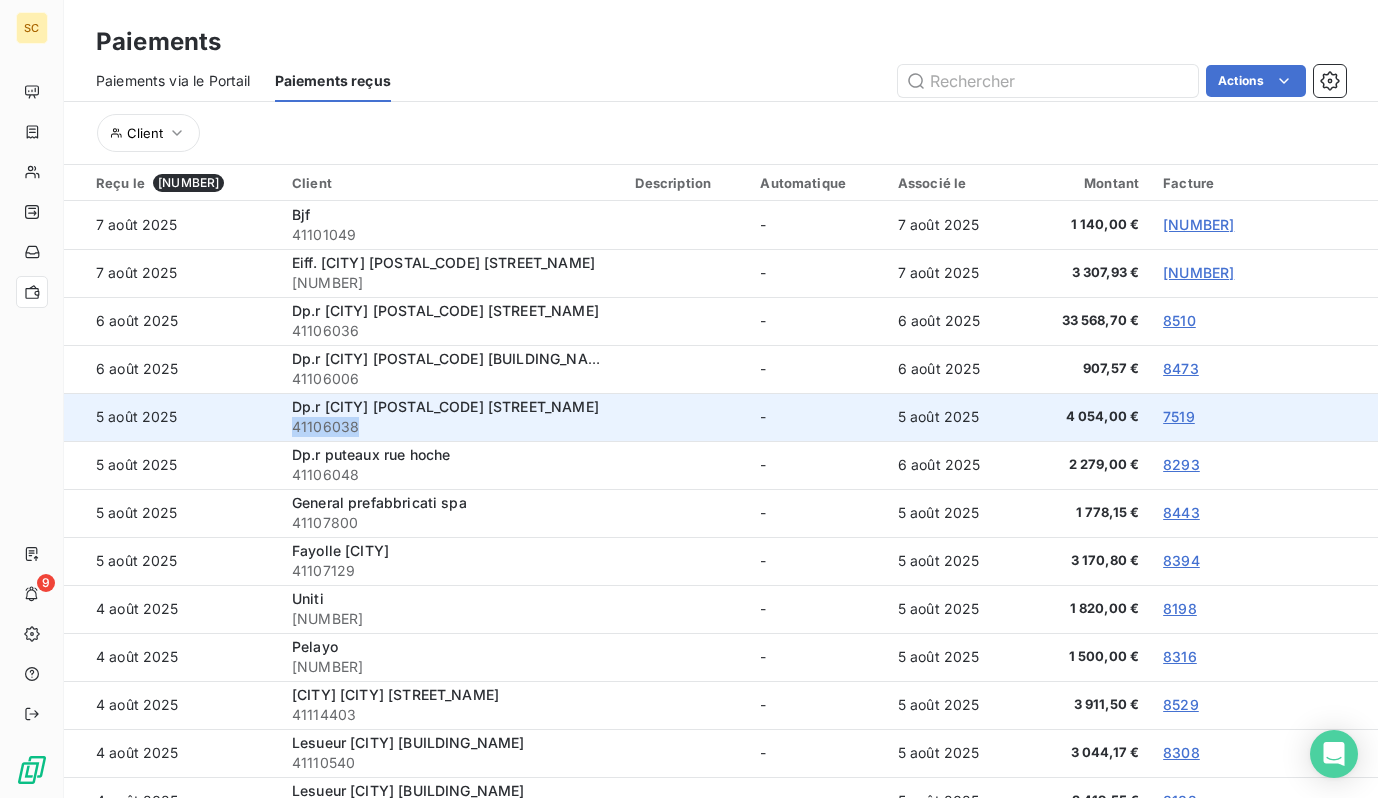 drag, startPoint x: 358, startPoint y: 426, endPoint x: 276, endPoint y: 422, distance: 82.0975 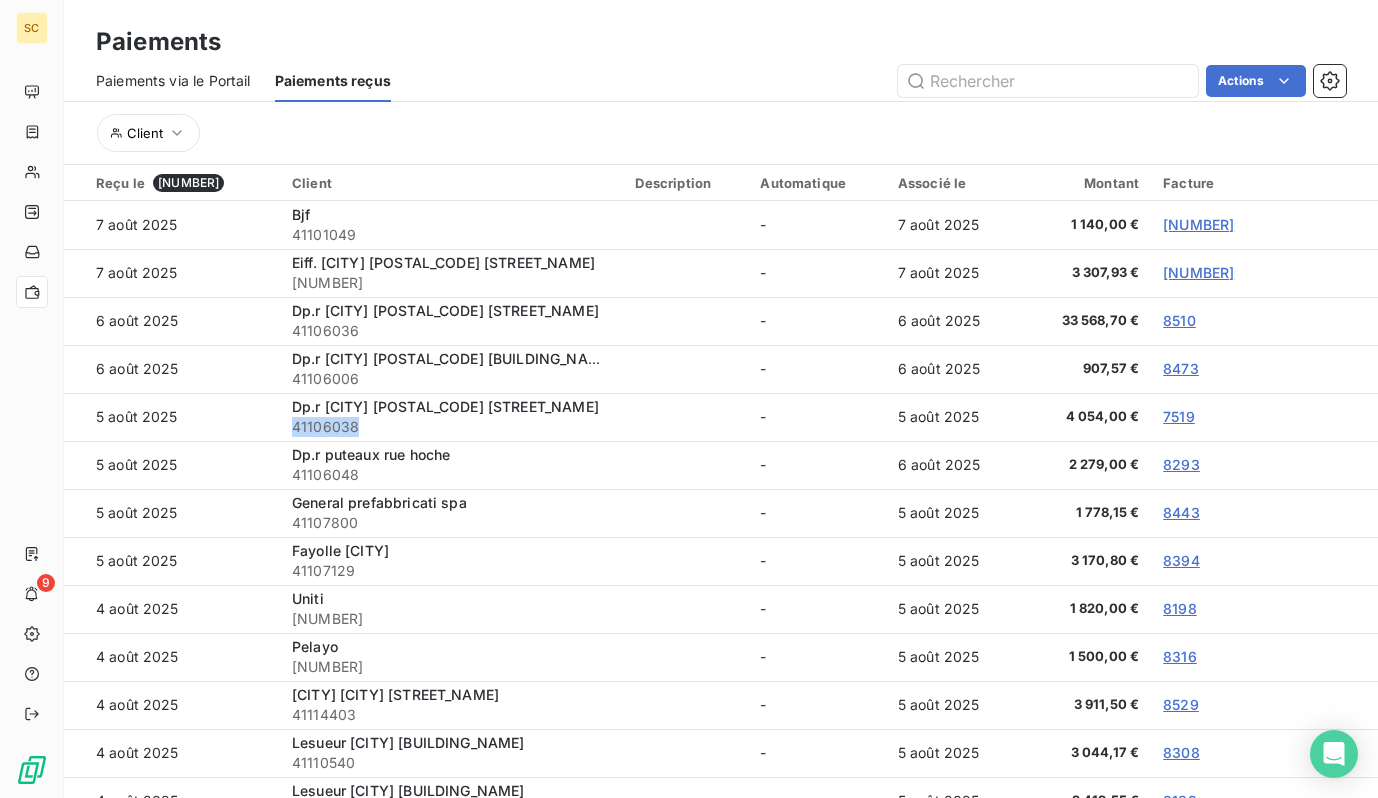 copy on "41106038" 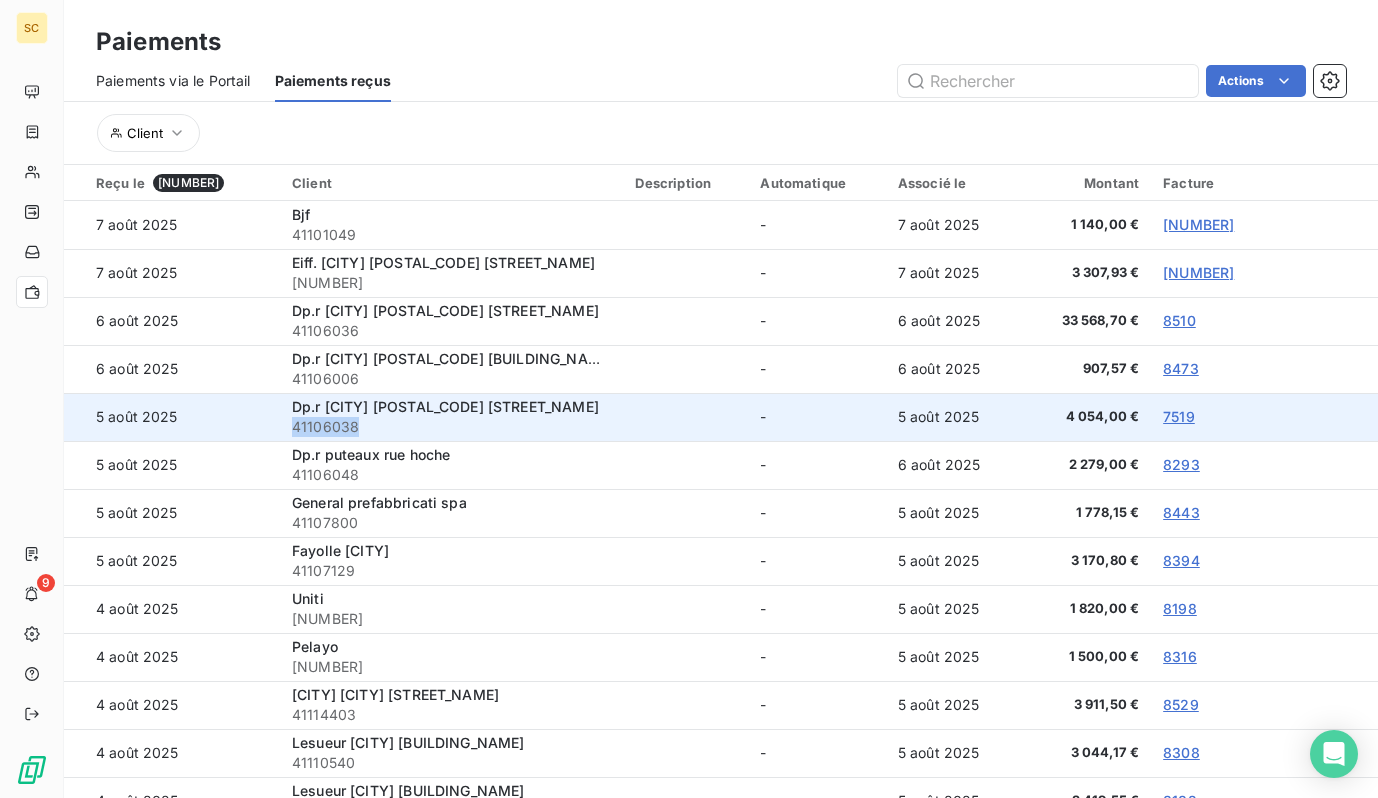 click on "7519" at bounding box center (1179, 416) 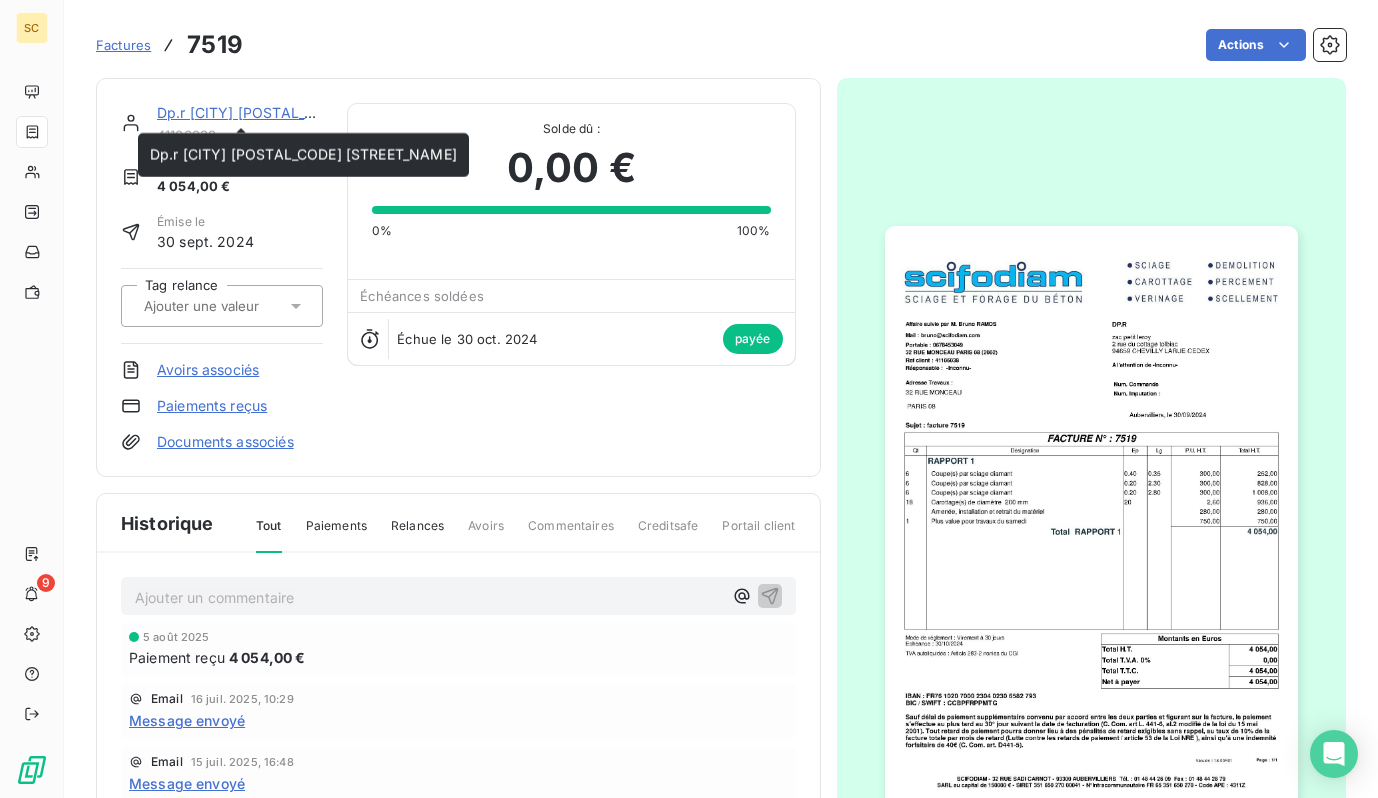 click on "Dp.r [CITY] [POSTAL_CODE] [STREET_NAME]" at bounding box center (310, 112) 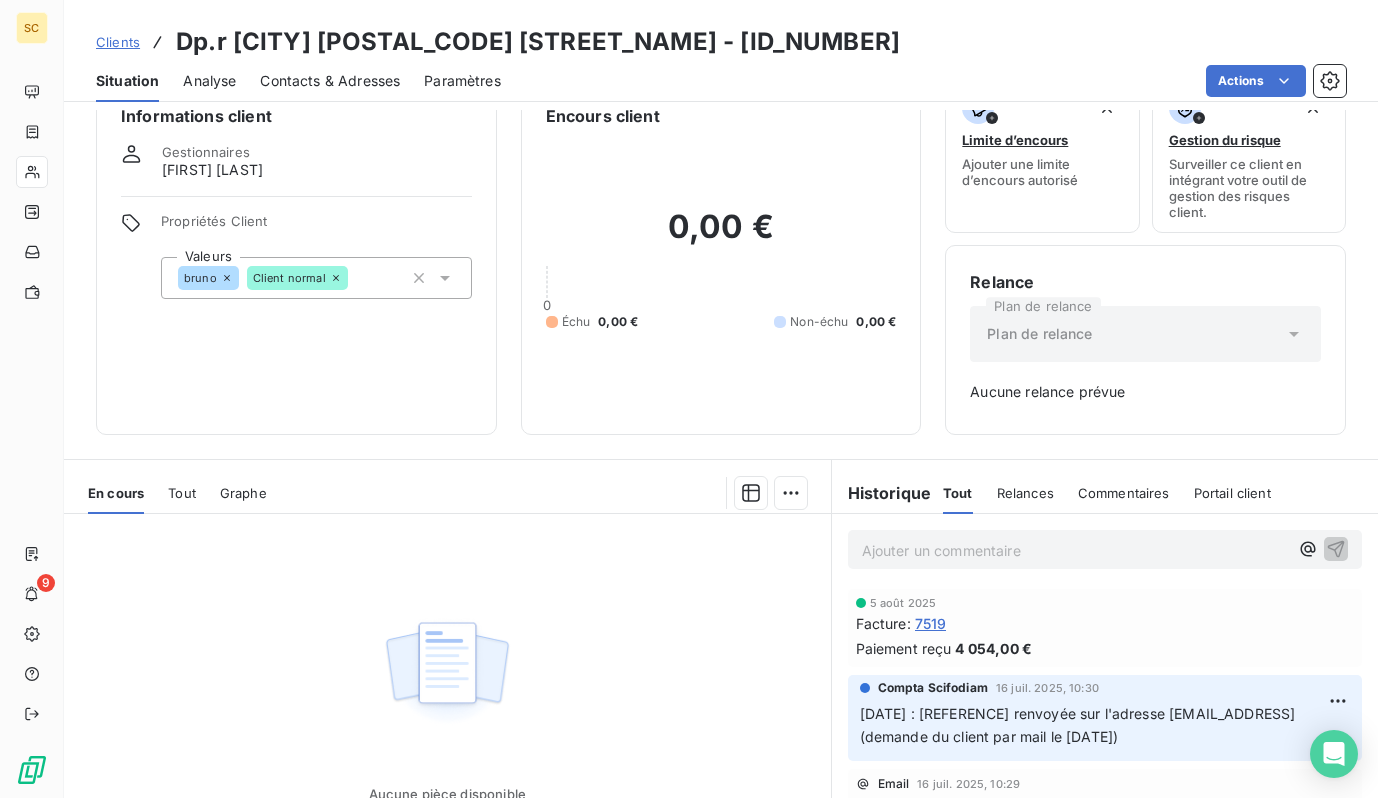 scroll, scrollTop: 0, scrollLeft: 0, axis: both 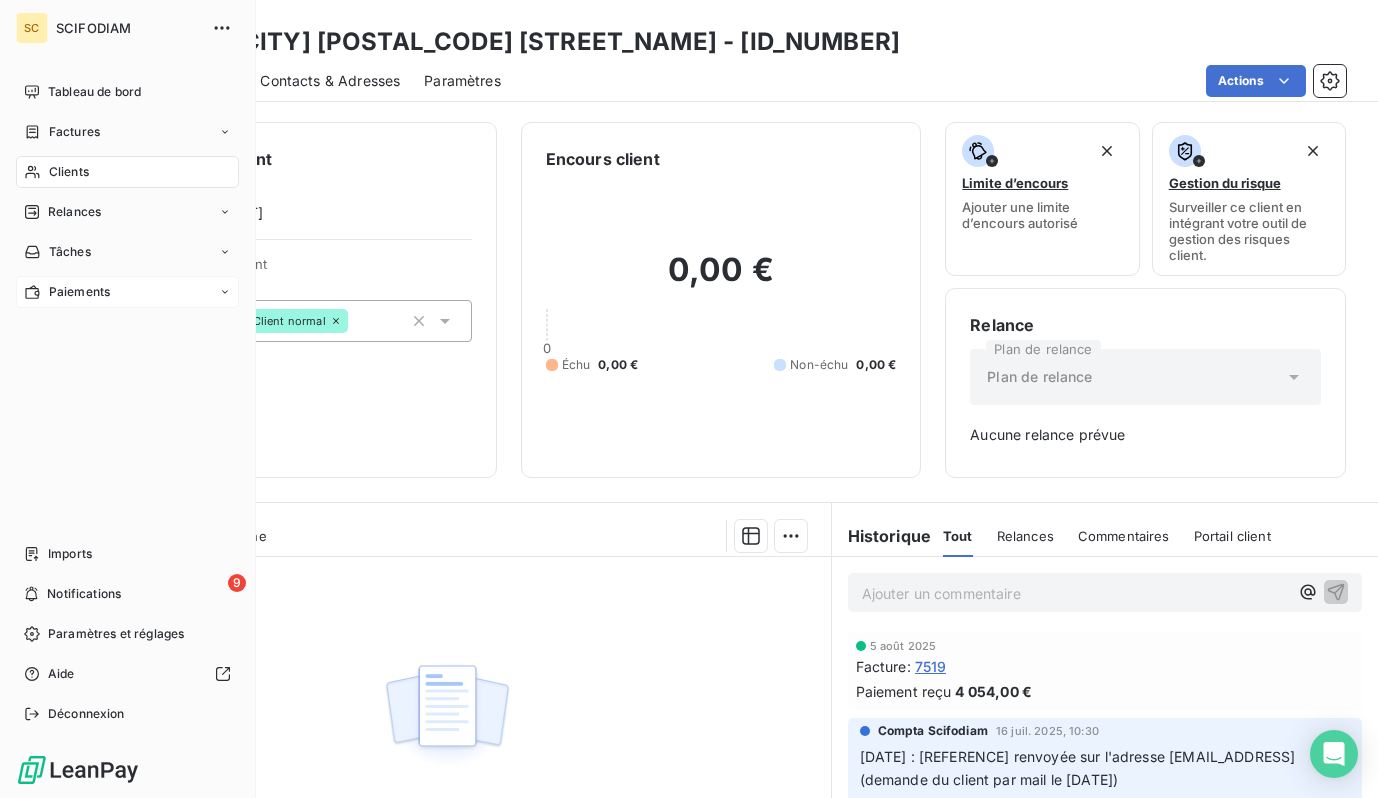 click on "Paiements" at bounding box center [127, 292] 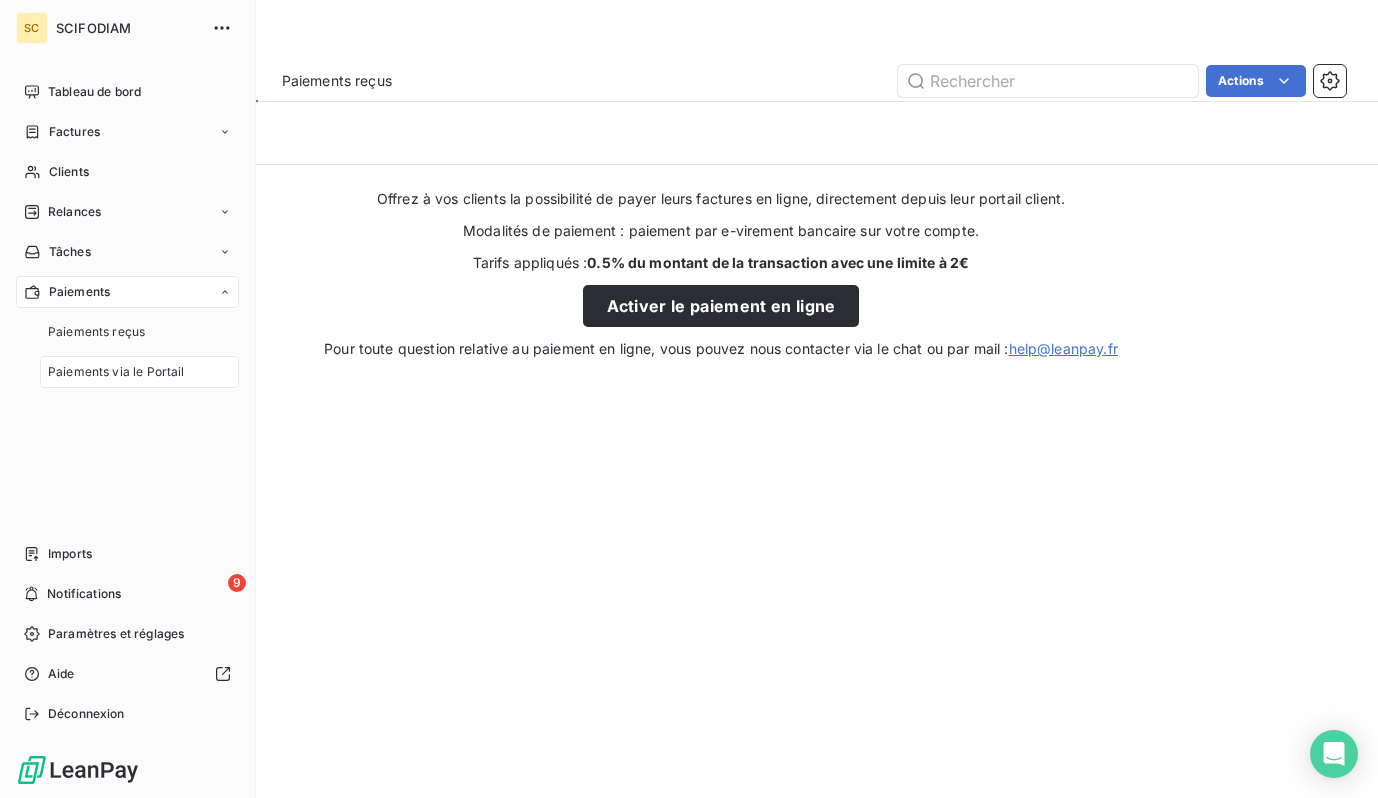 drag, startPoint x: 79, startPoint y: 329, endPoint x: 148, endPoint y: 289, distance: 79.755875 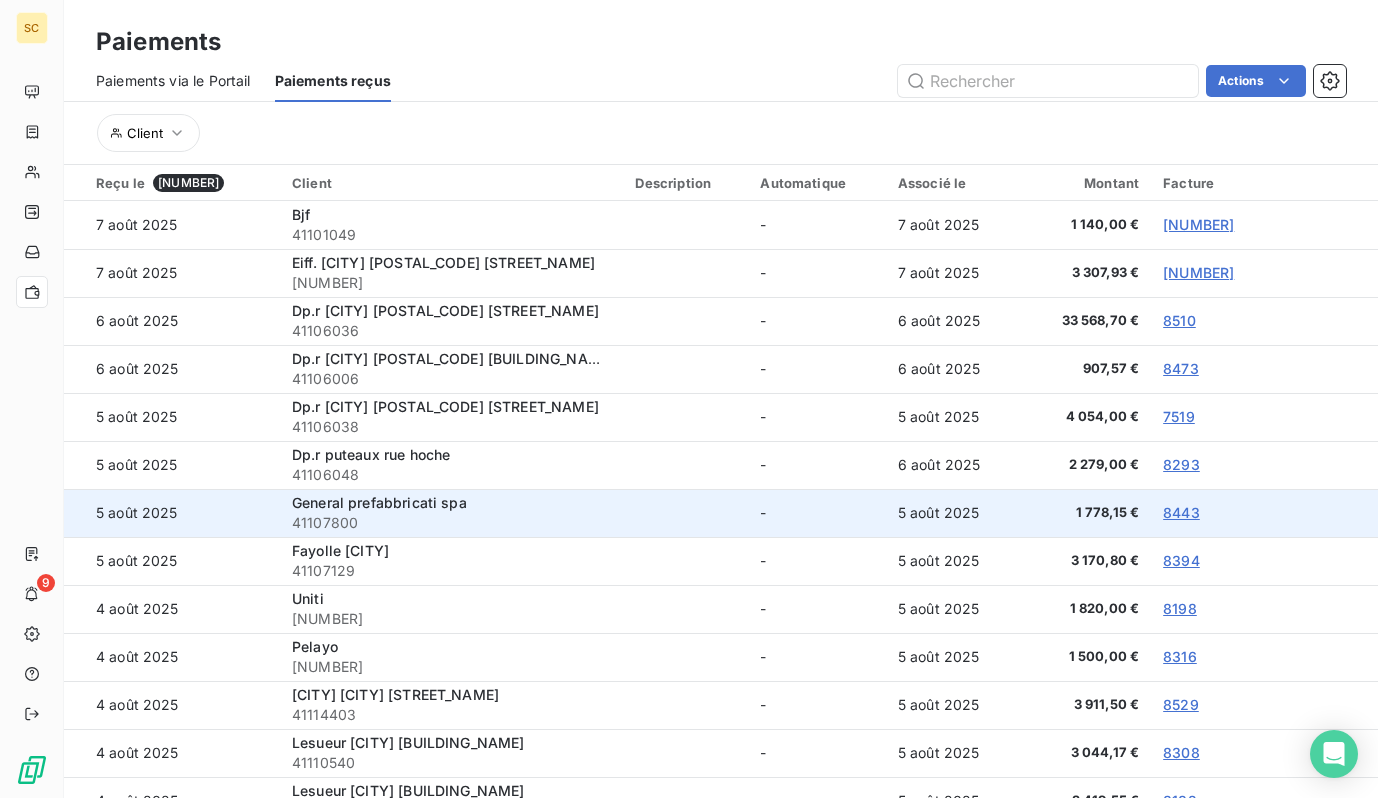 scroll, scrollTop: 43, scrollLeft: 0, axis: vertical 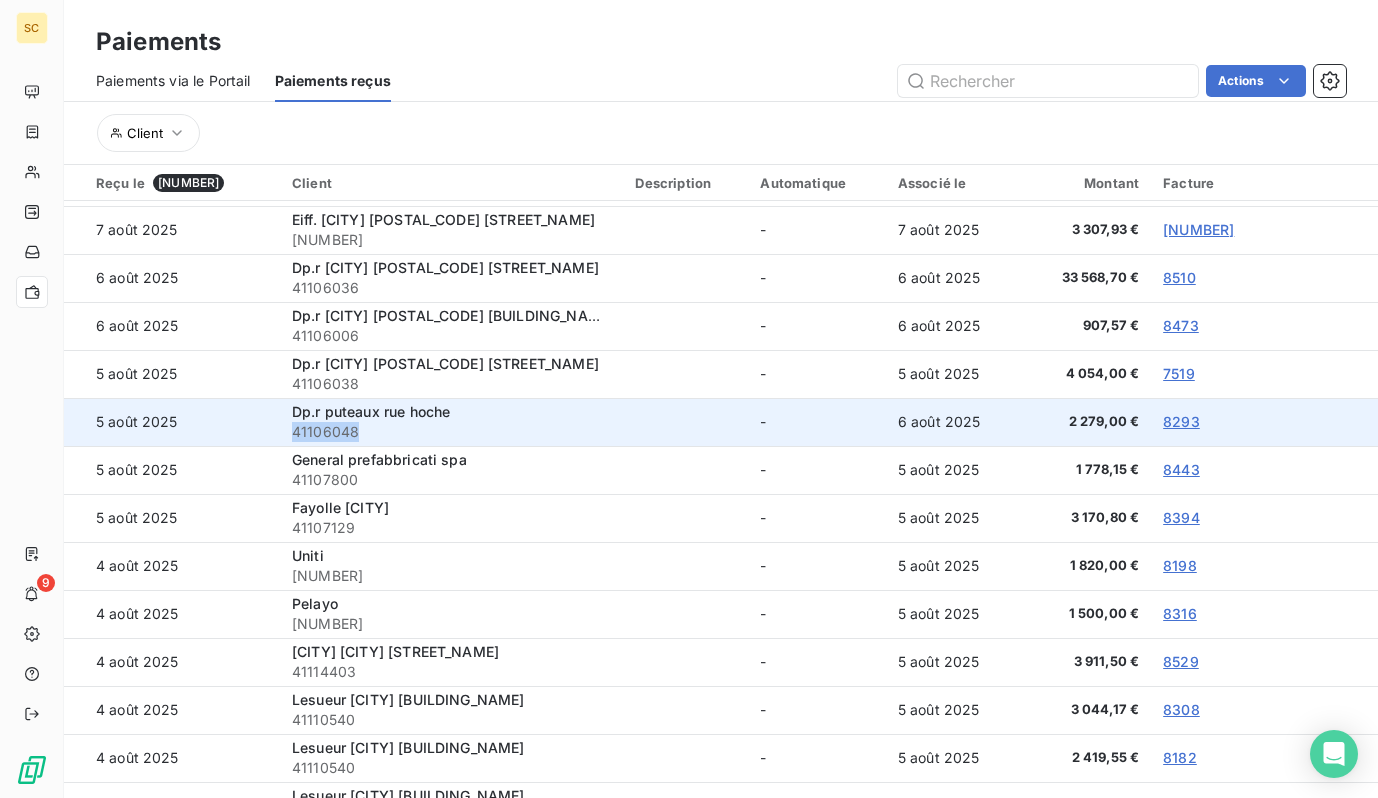 drag, startPoint x: 348, startPoint y: 433, endPoint x: 269, endPoint y: 433, distance: 79 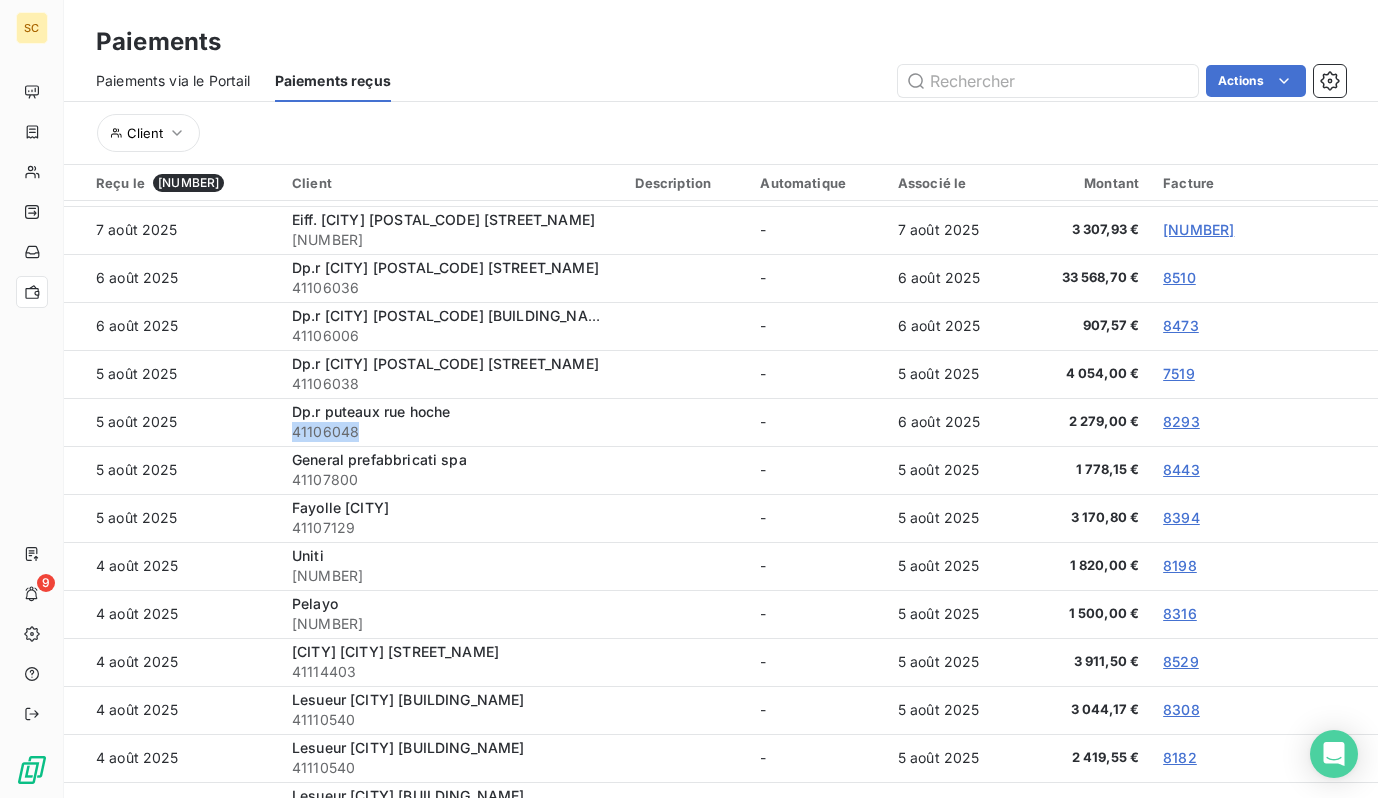 copy on "41106048" 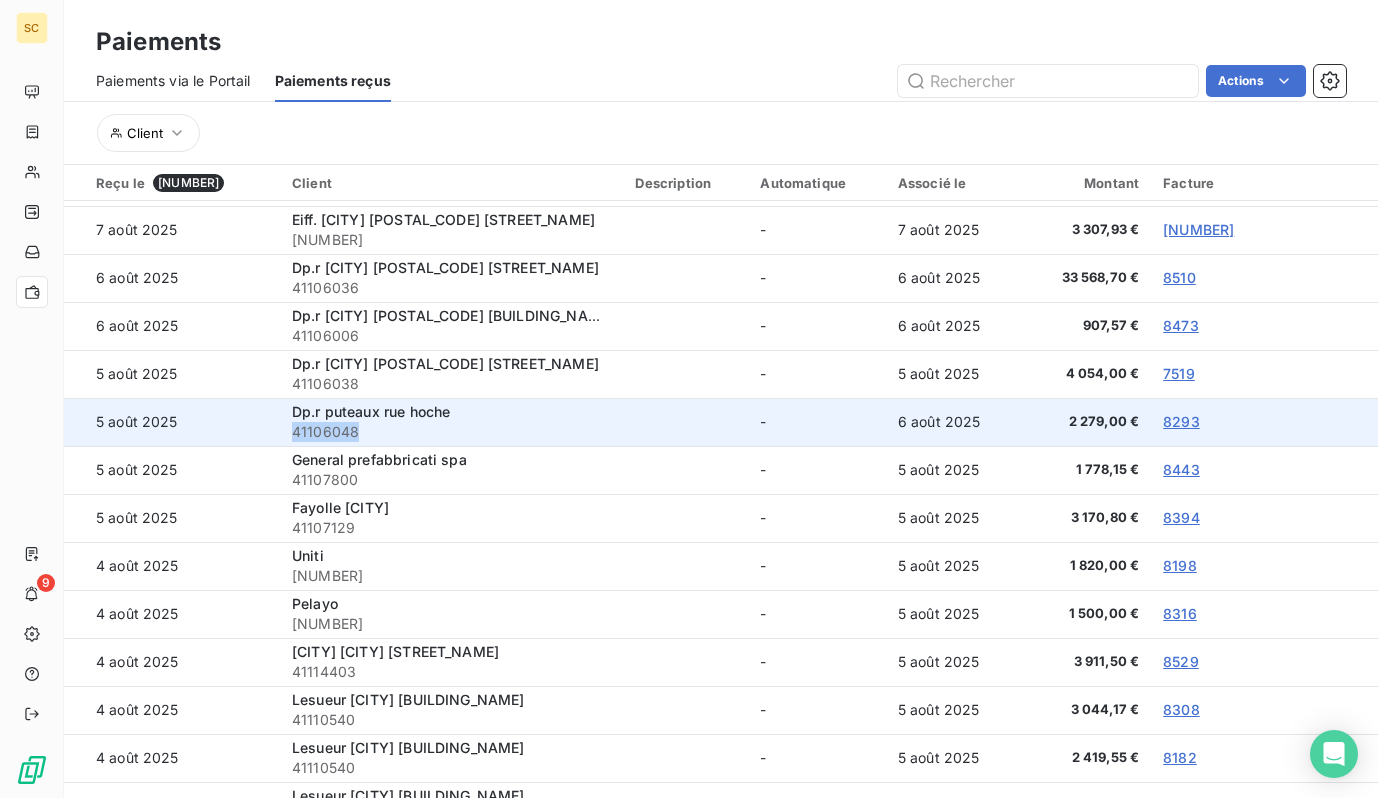 click on "8293" at bounding box center [1181, 421] 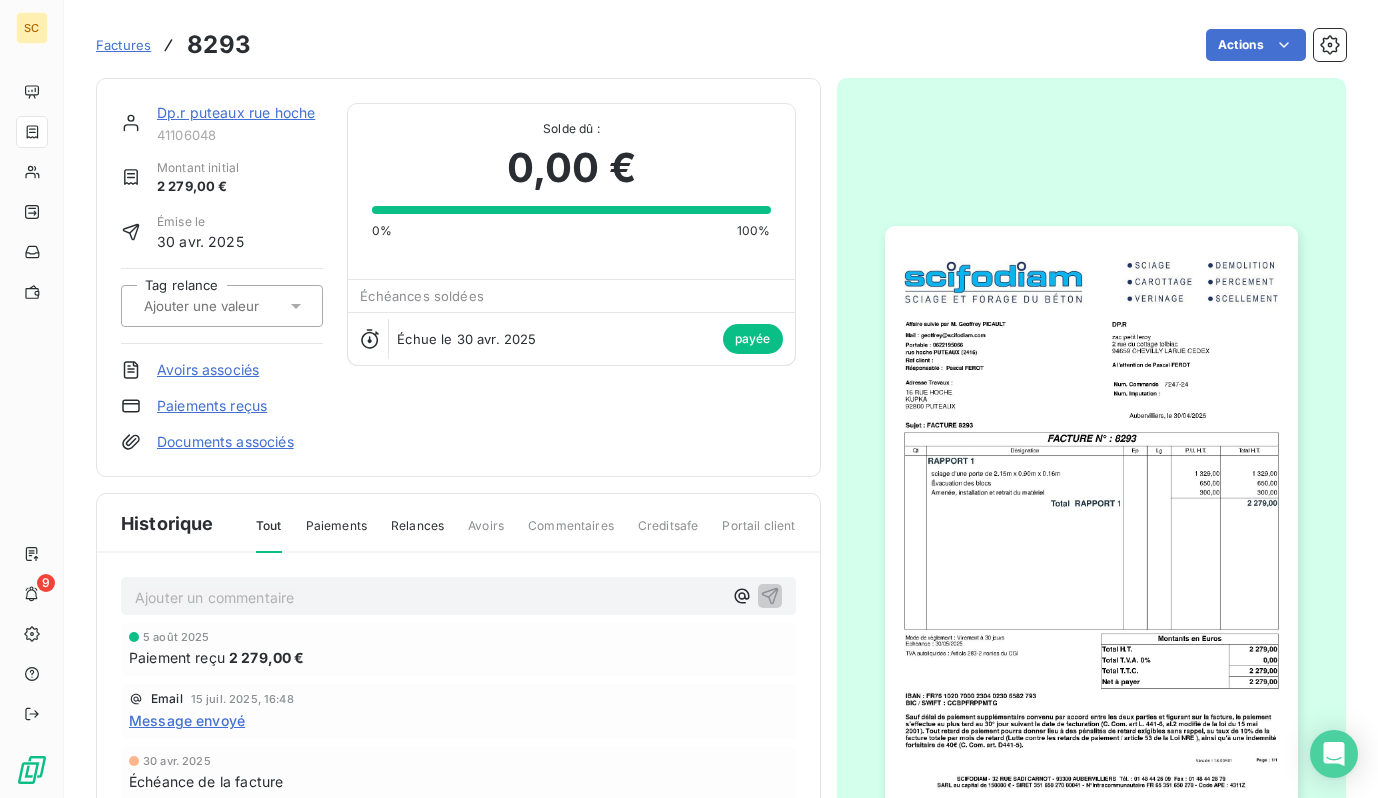 click on "Dp.r puteaux rue hoche" at bounding box center [236, 112] 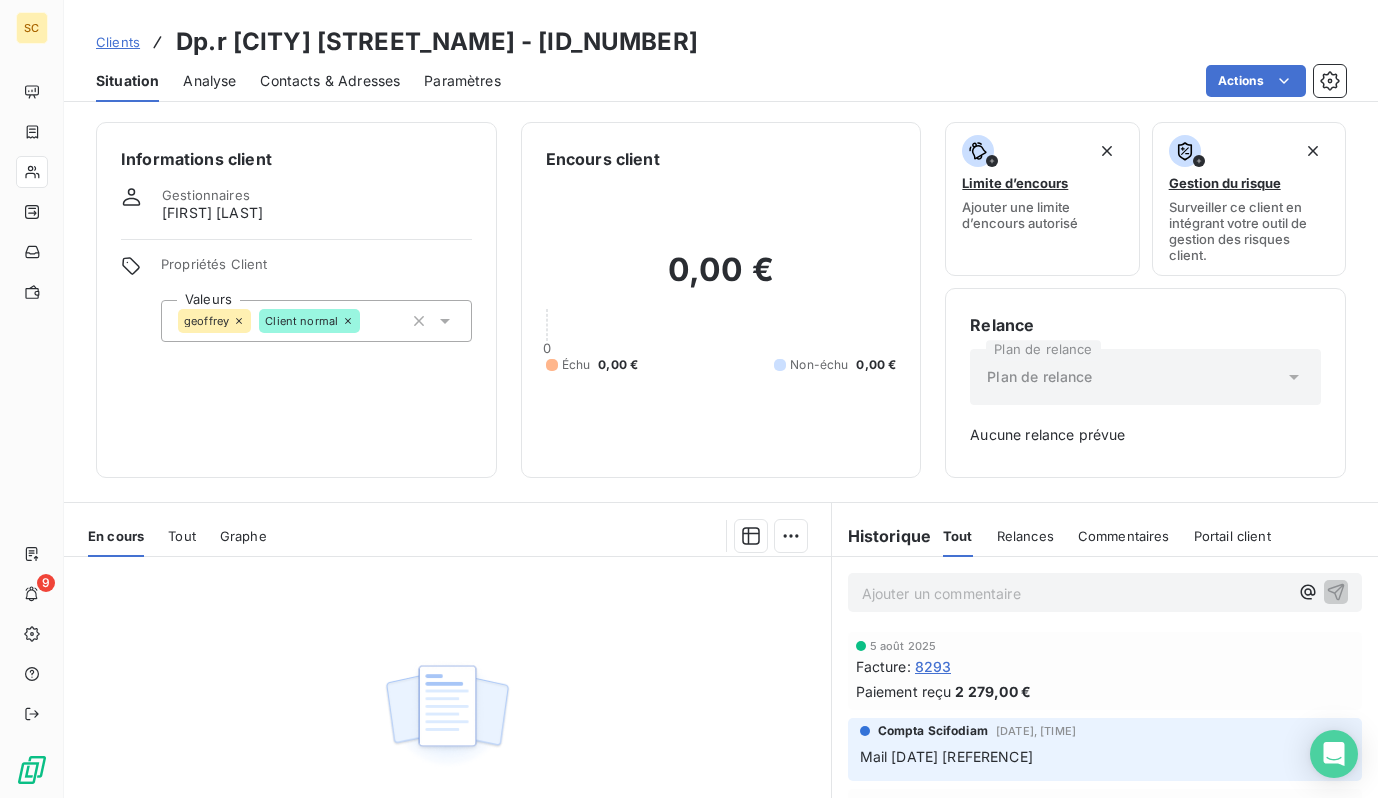 scroll, scrollTop: 204, scrollLeft: 0, axis: vertical 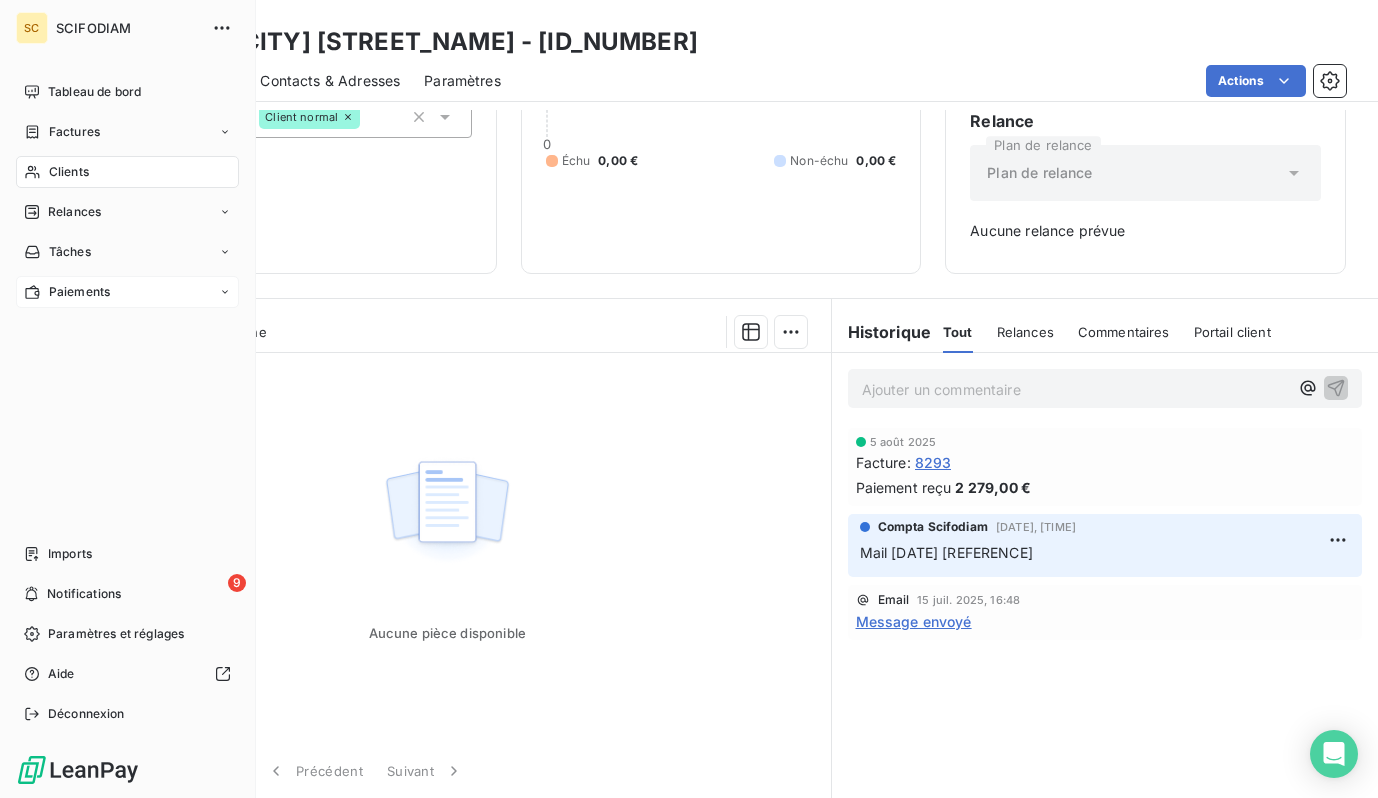 click on "Paiements" at bounding box center [67, 292] 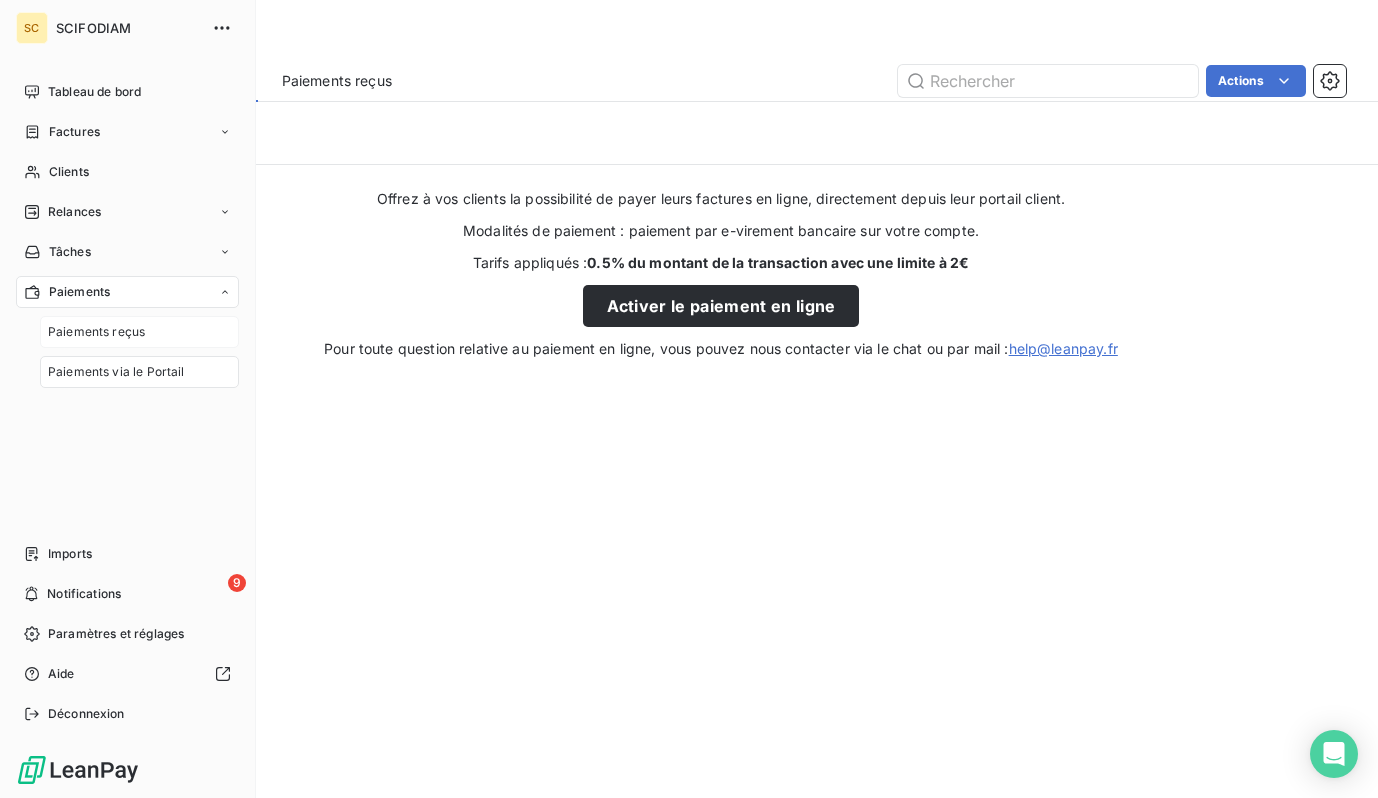 drag, startPoint x: 62, startPoint y: 329, endPoint x: 140, endPoint y: 324, distance: 78.160095 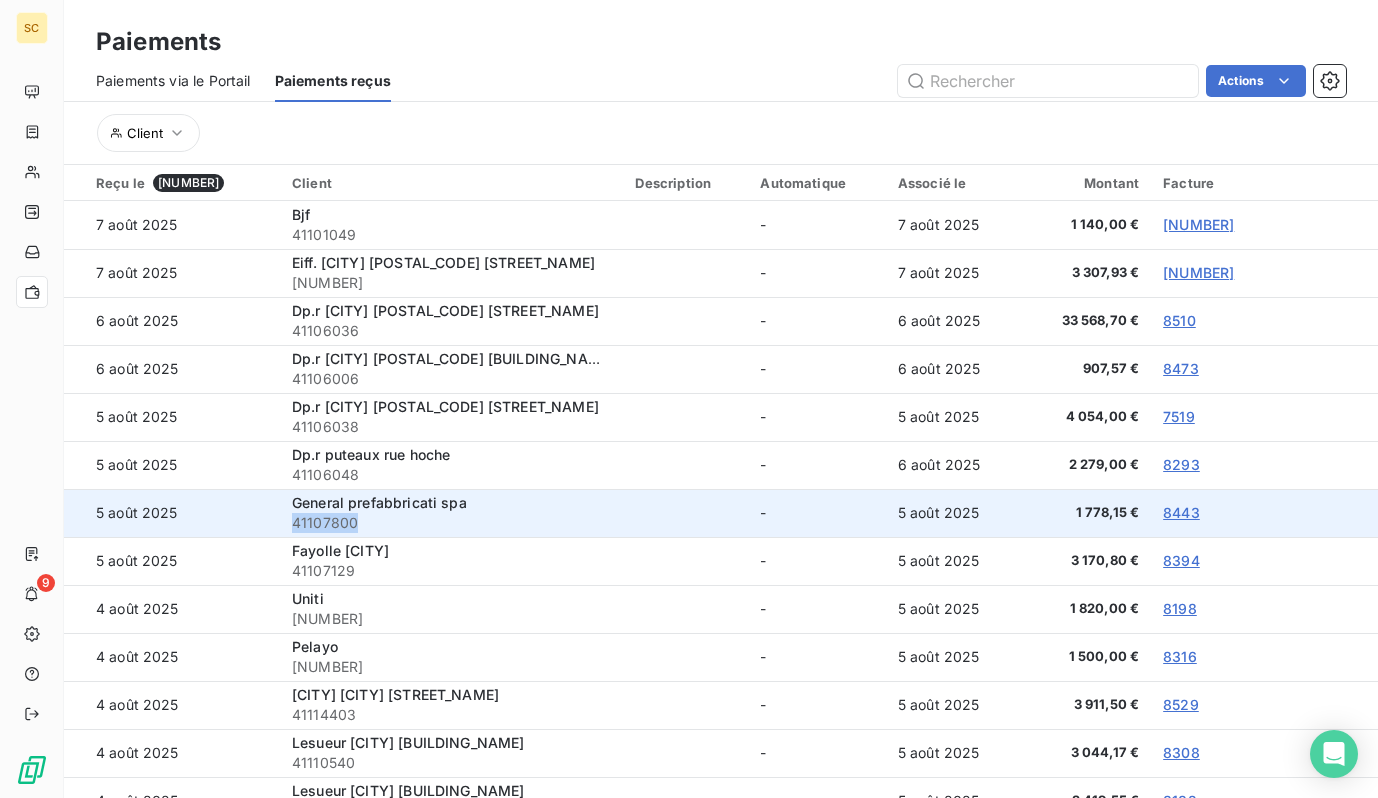 drag, startPoint x: 345, startPoint y: 523, endPoint x: 262, endPoint y: 524, distance: 83.00603 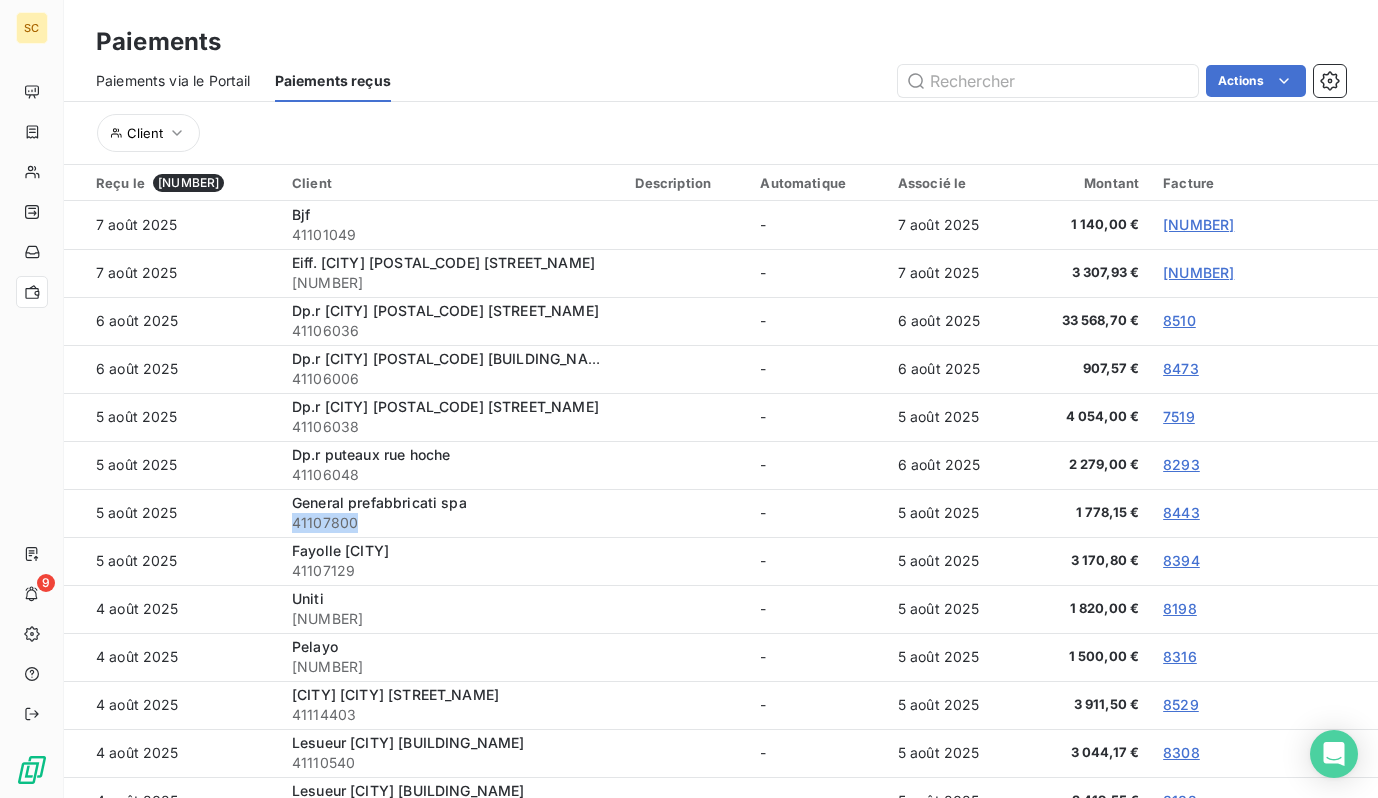 copy on "41107800" 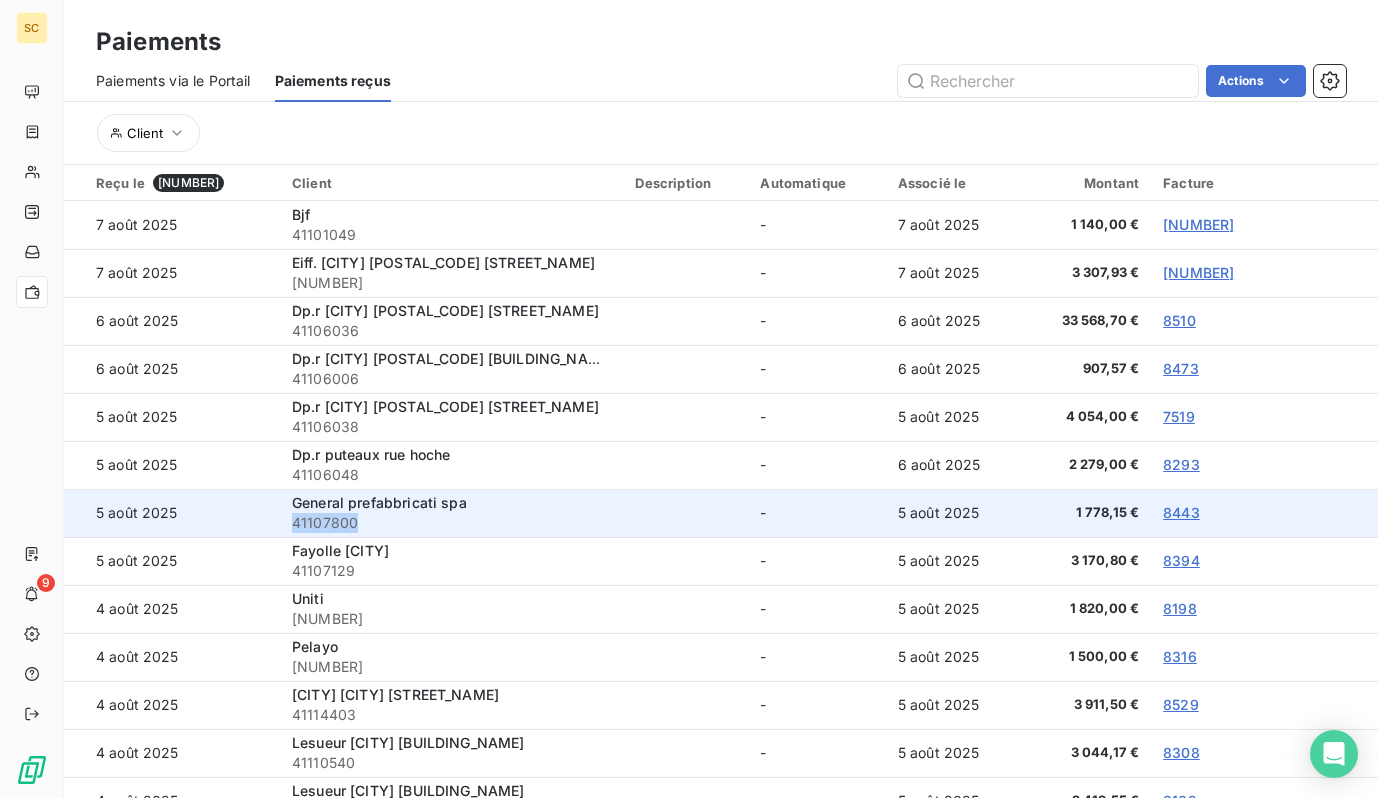 click on "8443" at bounding box center (1181, 512) 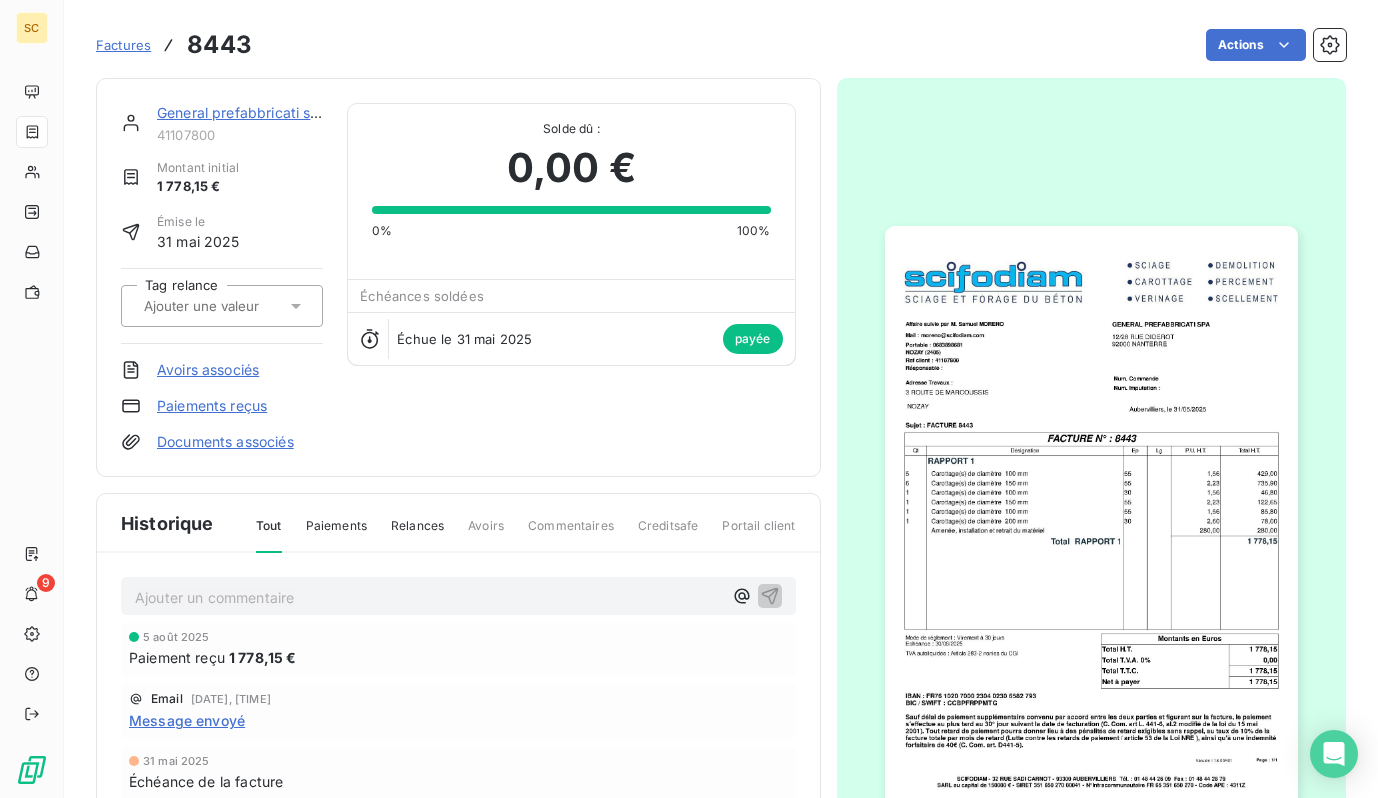click on "General prefabbricati spa" at bounding box center [242, 112] 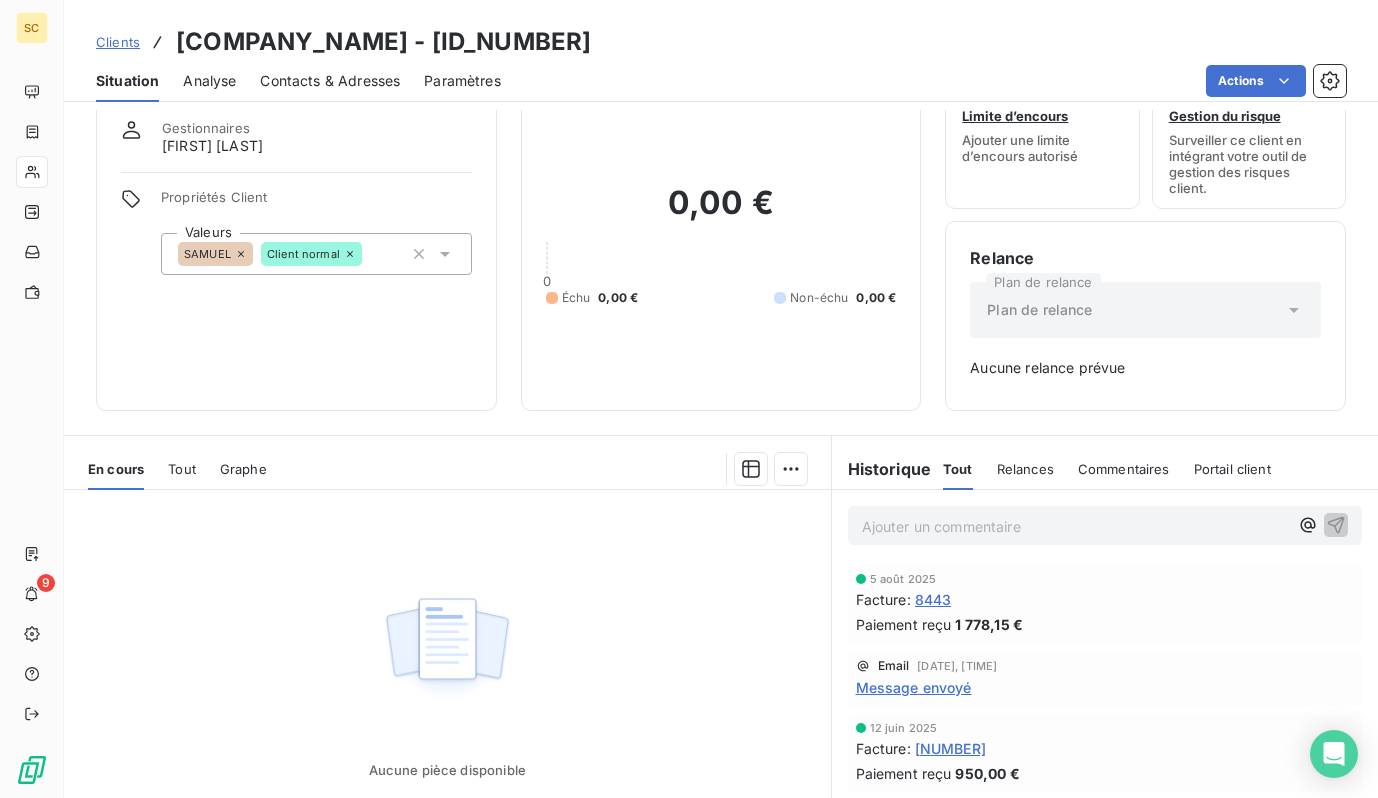 scroll, scrollTop: 0, scrollLeft: 0, axis: both 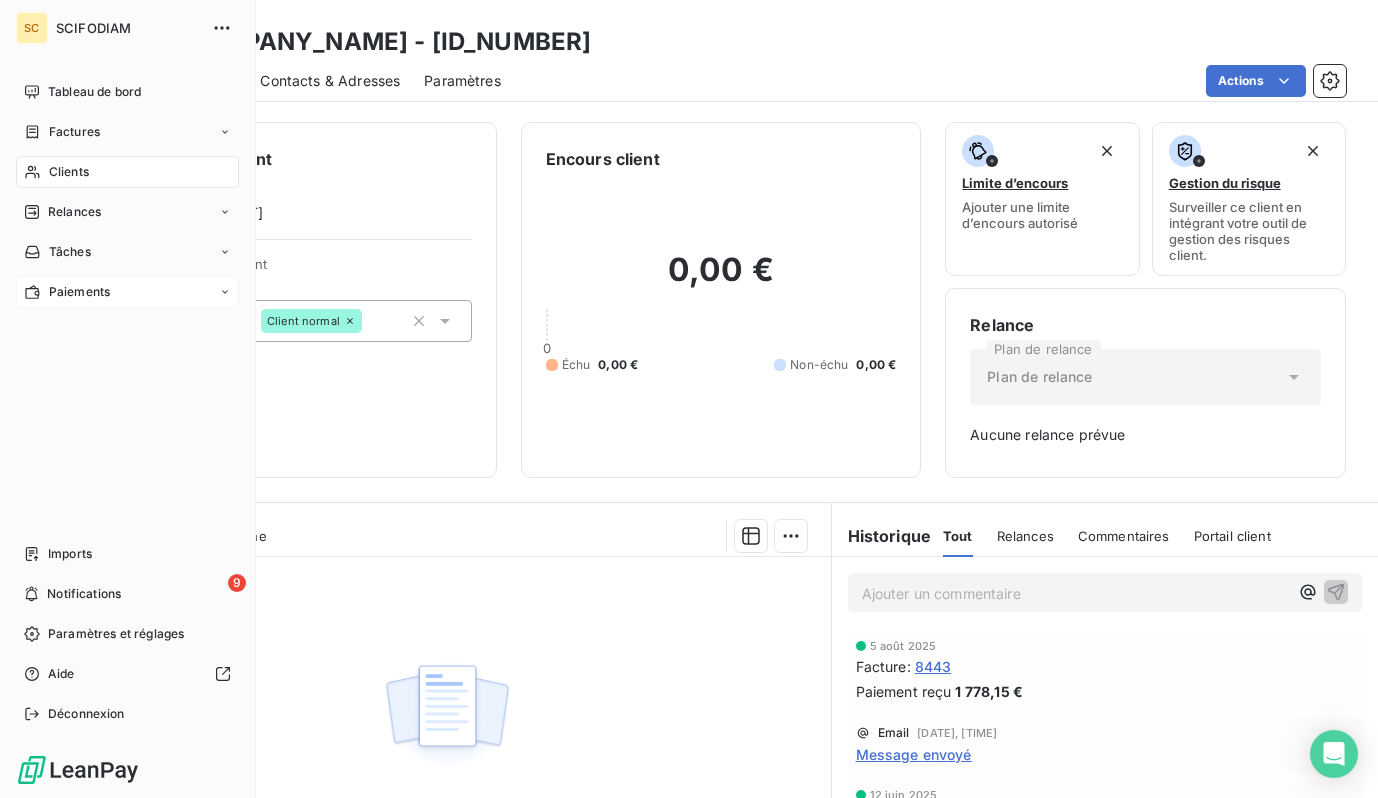 click on "Paiements" at bounding box center [79, 292] 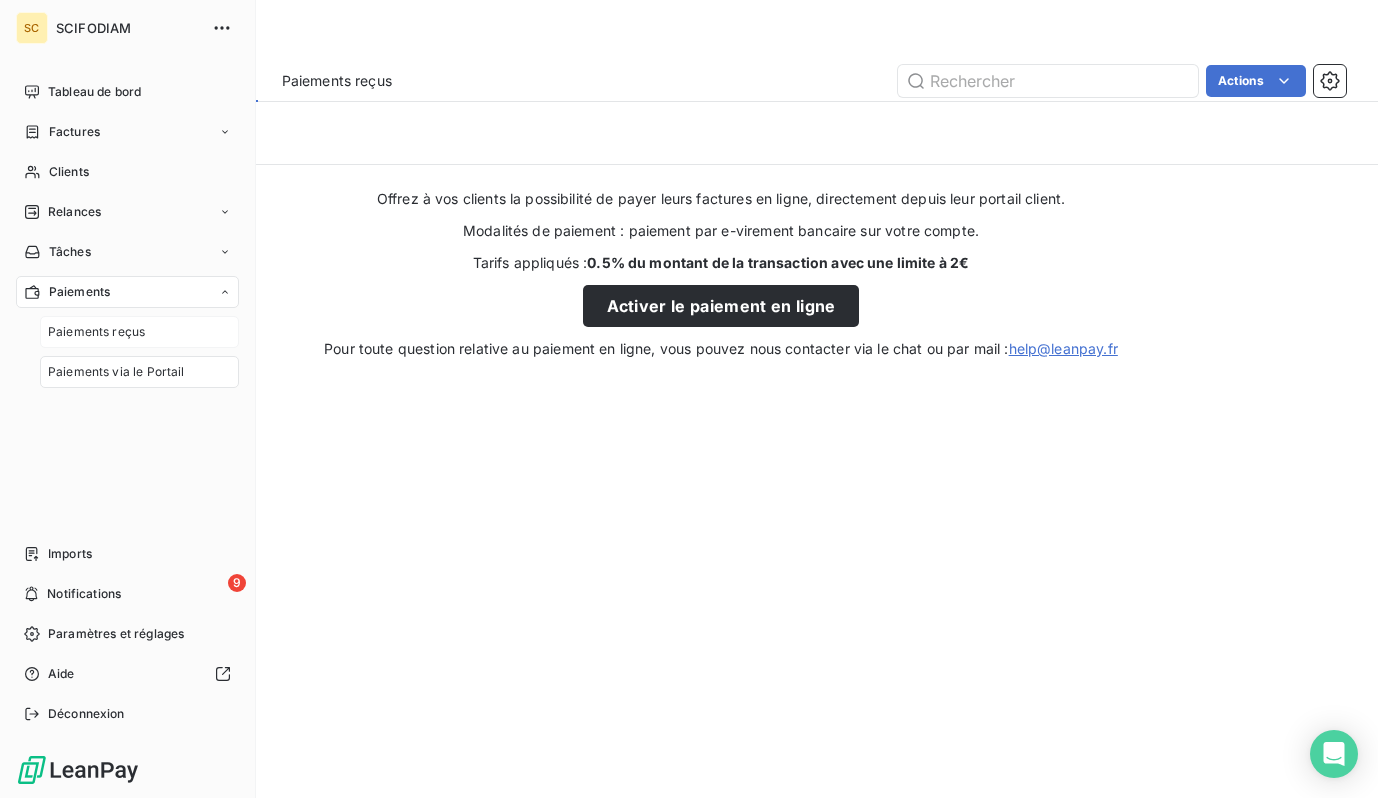 click on "Paiements reçus" at bounding box center (96, 332) 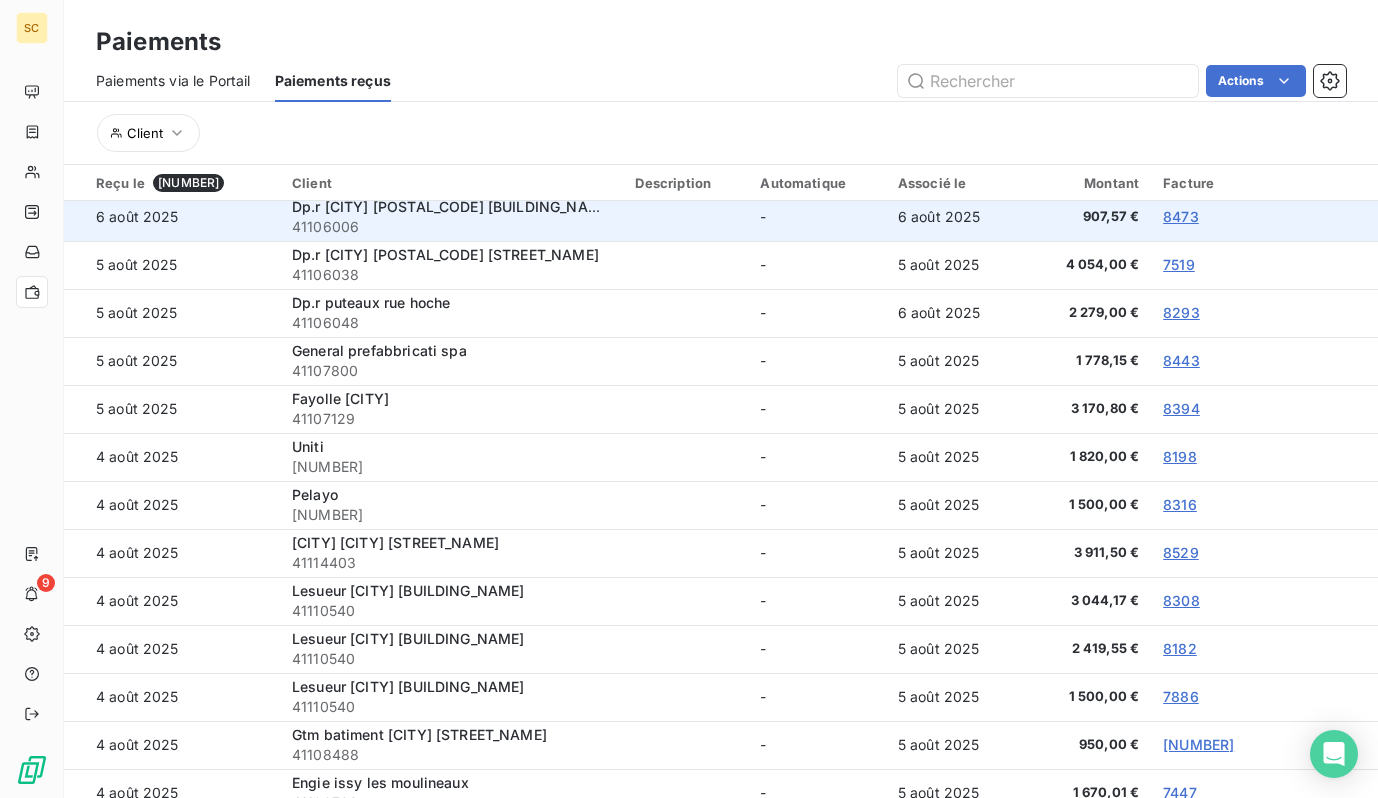 scroll, scrollTop: 179, scrollLeft: 0, axis: vertical 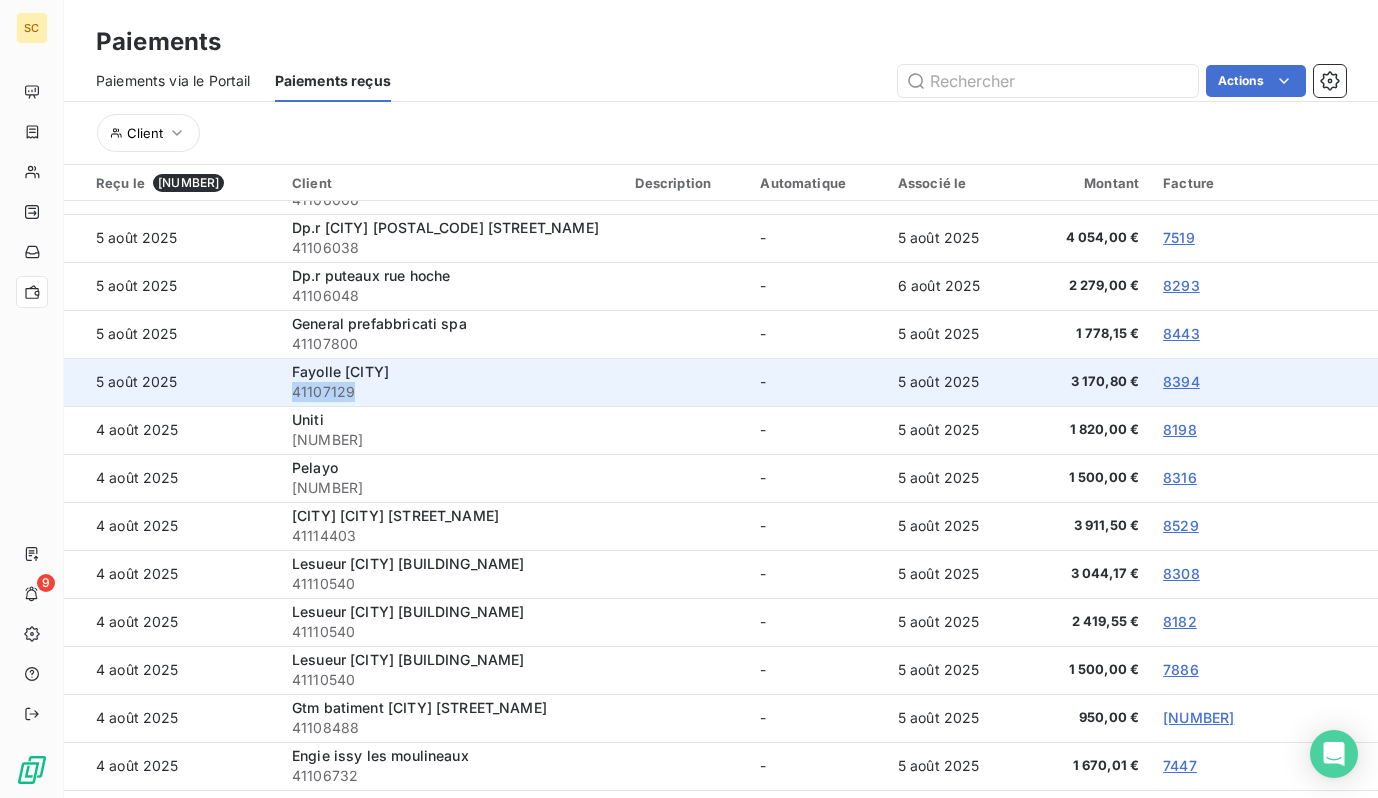 drag, startPoint x: 336, startPoint y: 391, endPoint x: 276, endPoint y: 391, distance: 60 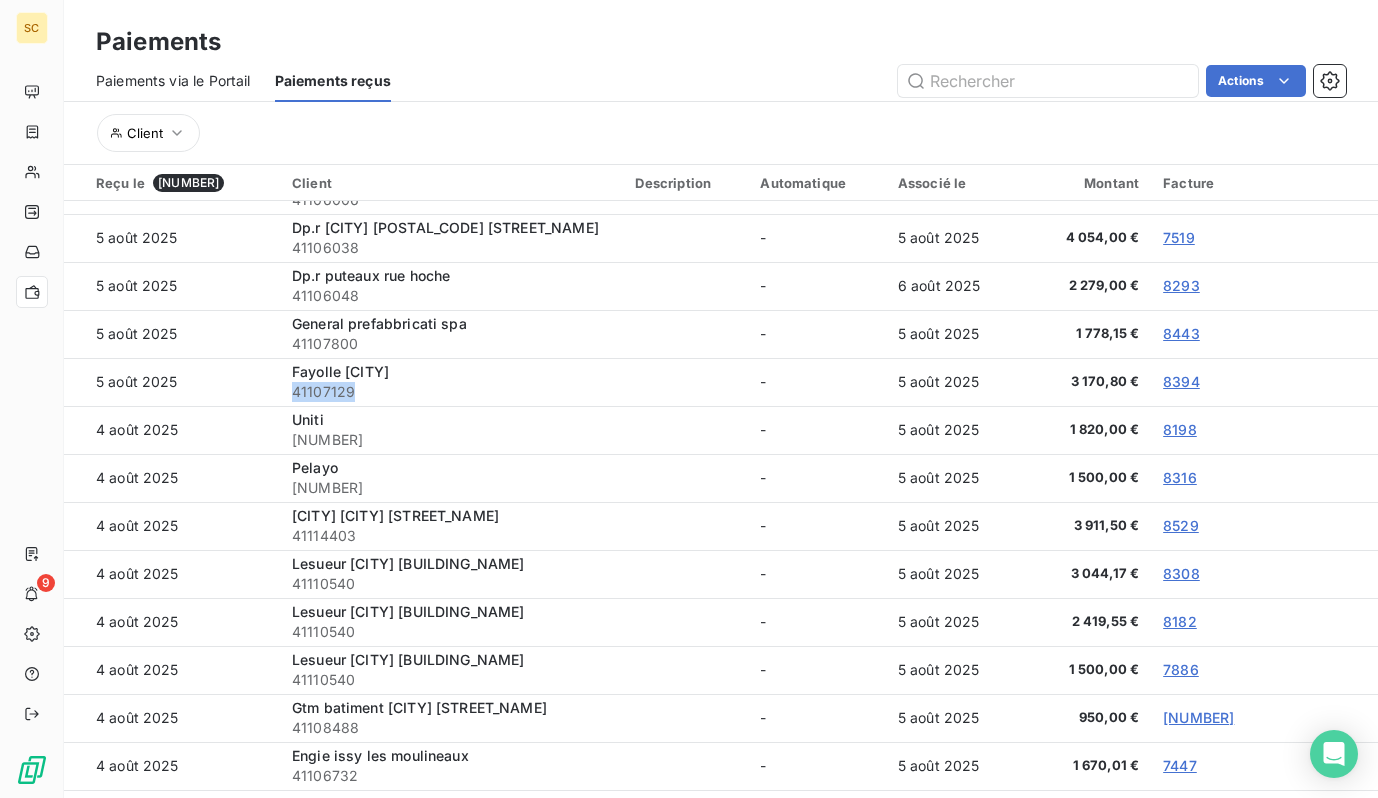 copy on "41107129" 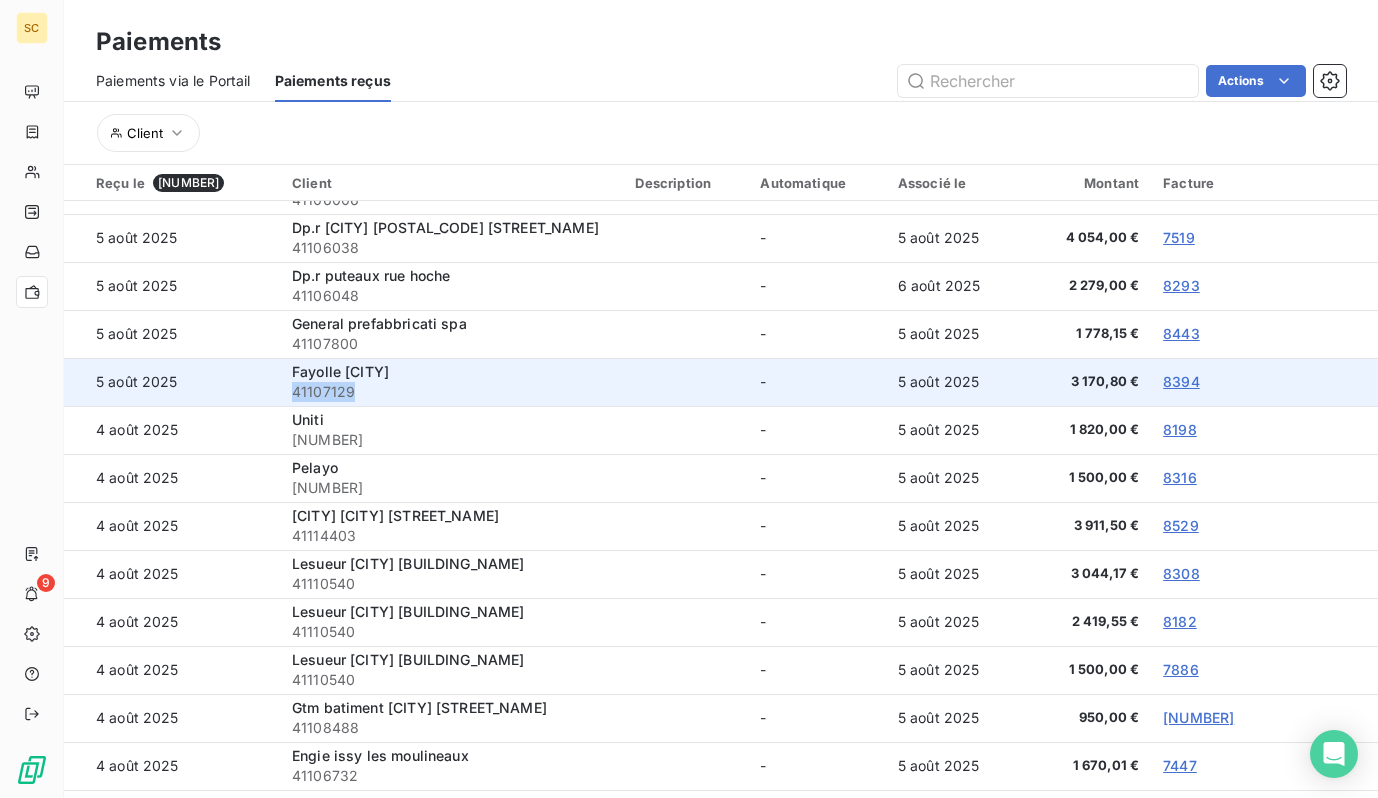 click on "8394" at bounding box center [1181, 381] 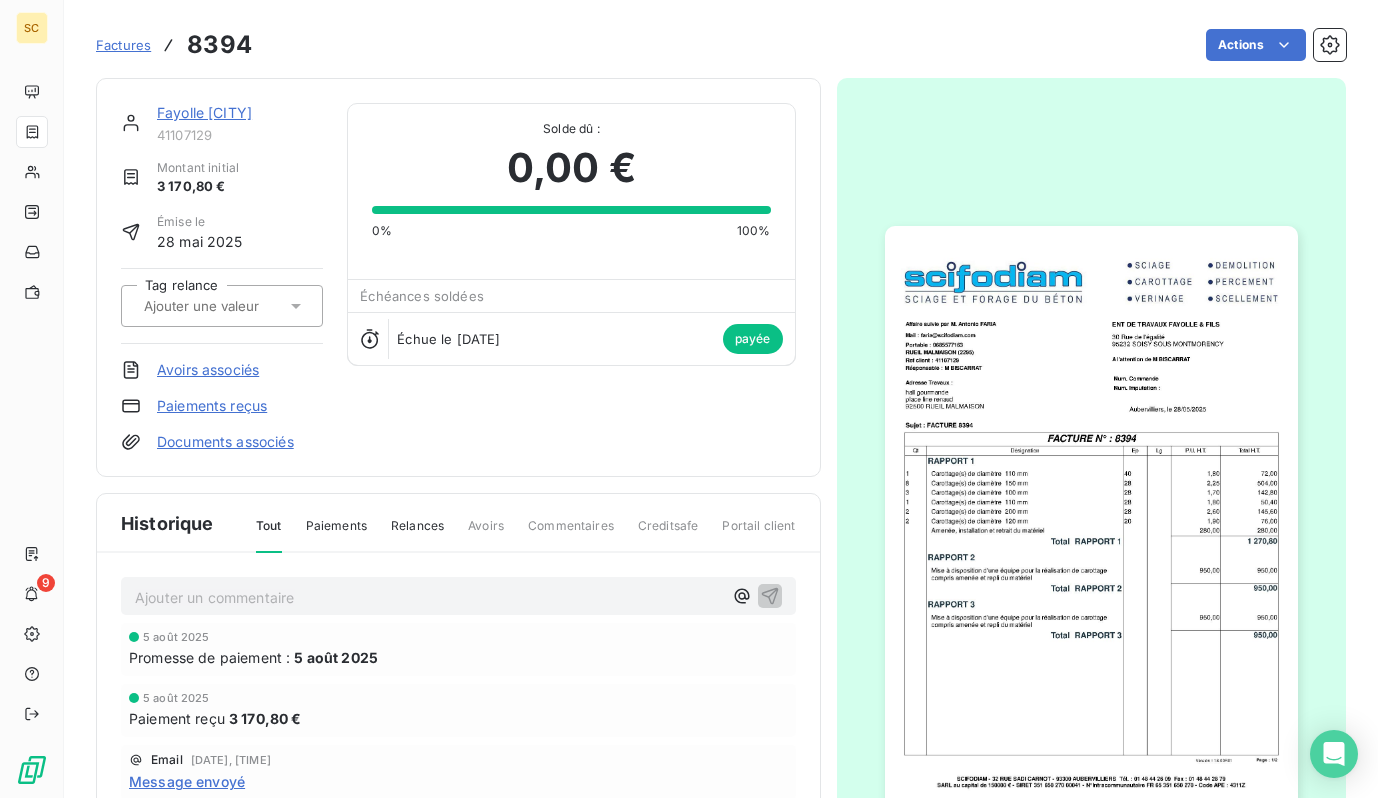 click on "Fayolle [CITY]" at bounding box center [204, 112] 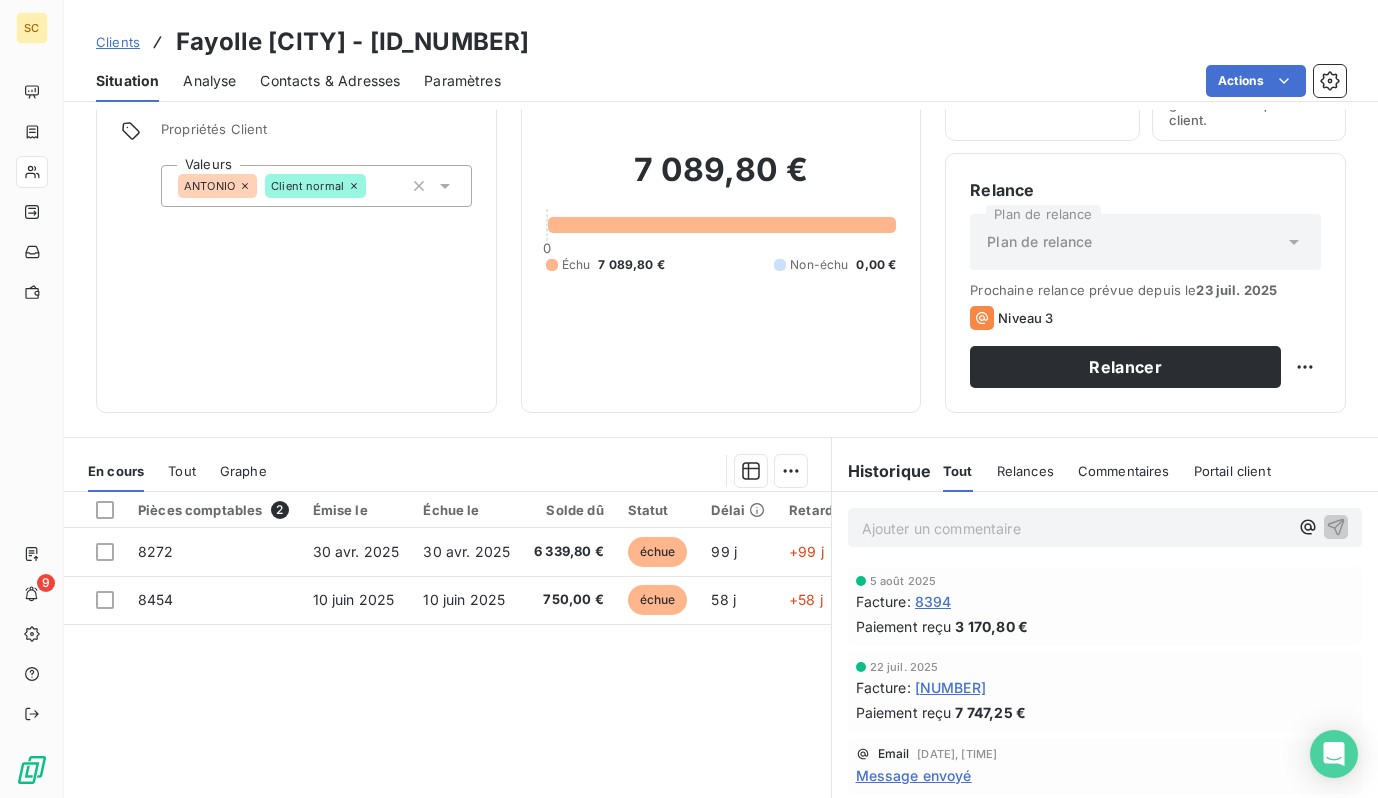scroll, scrollTop: 274, scrollLeft: 0, axis: vertical 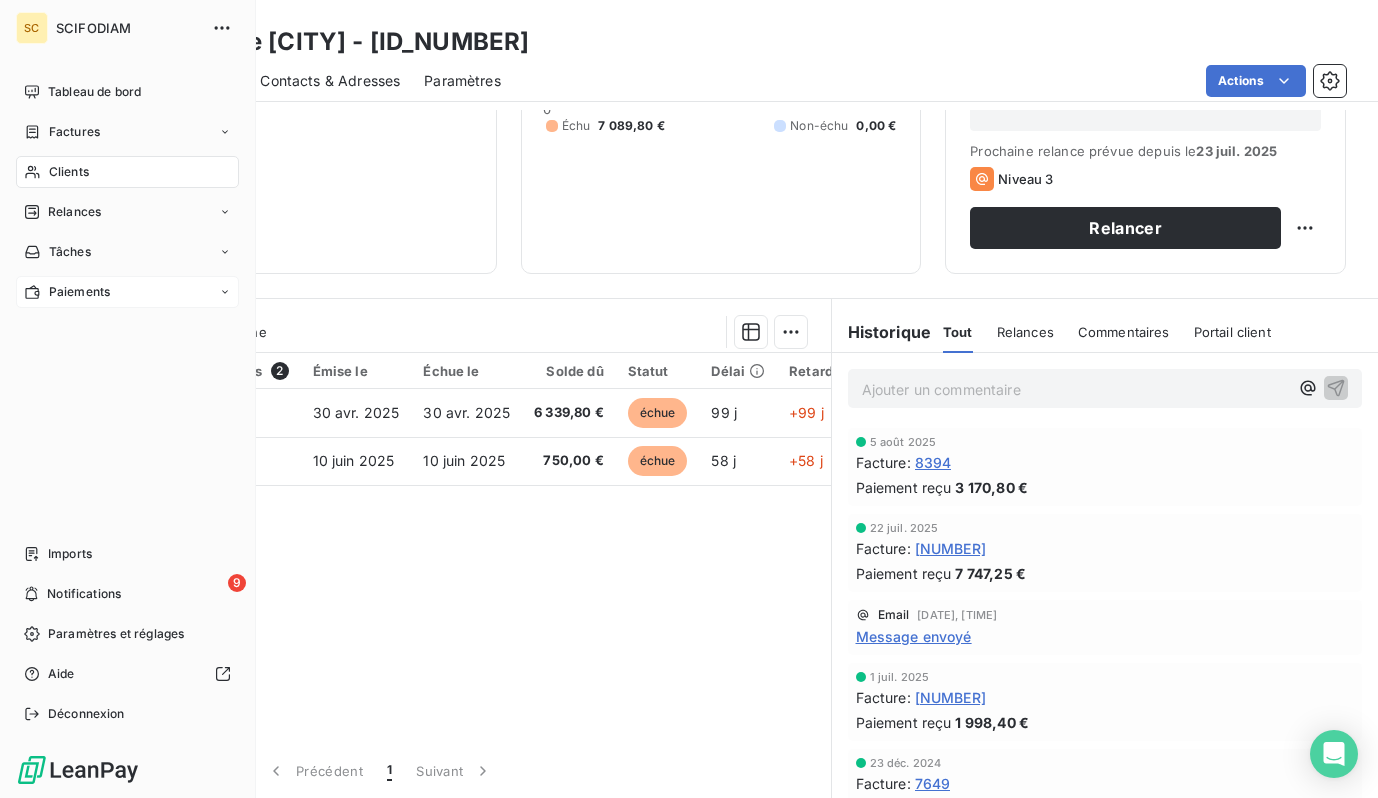 click 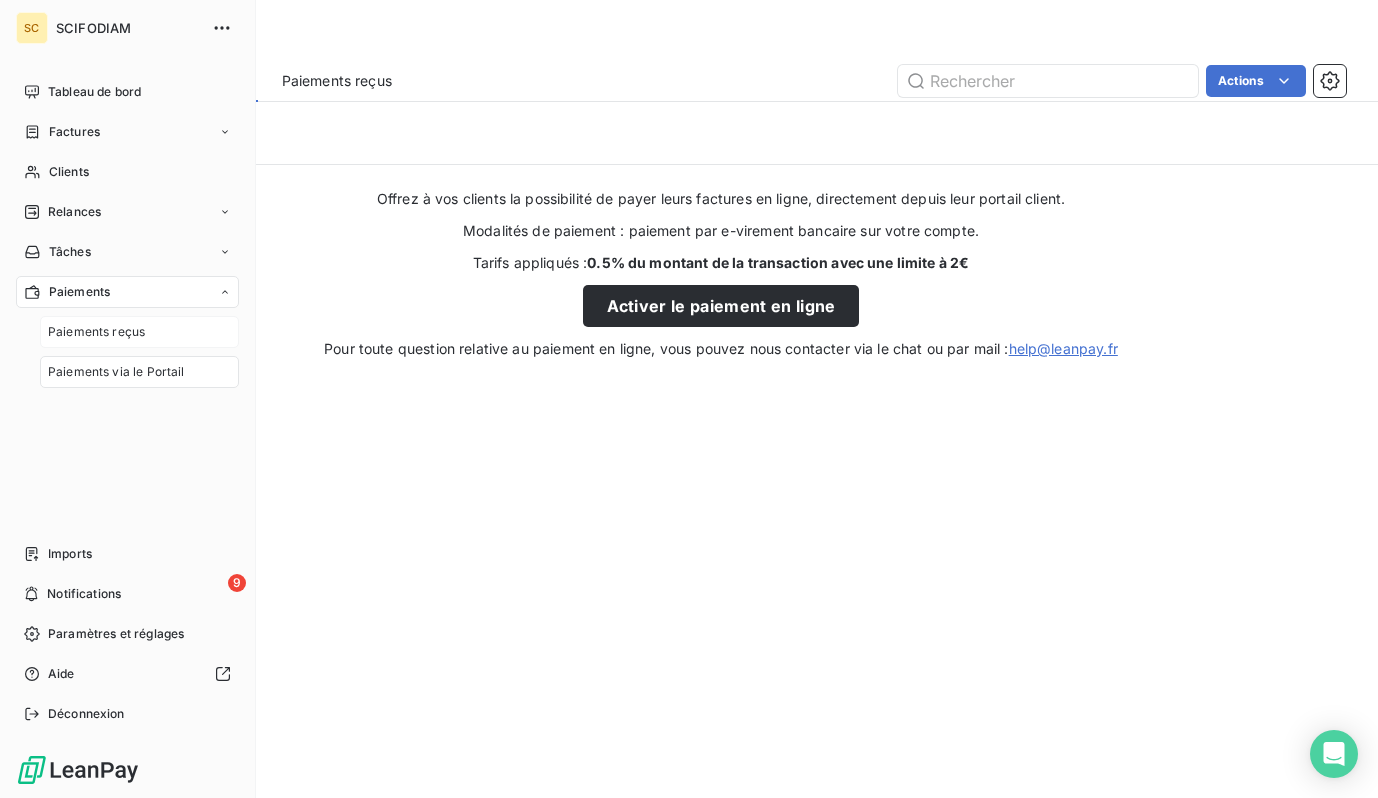 click on "Paiements reçus" at bounding box center (96, 332) 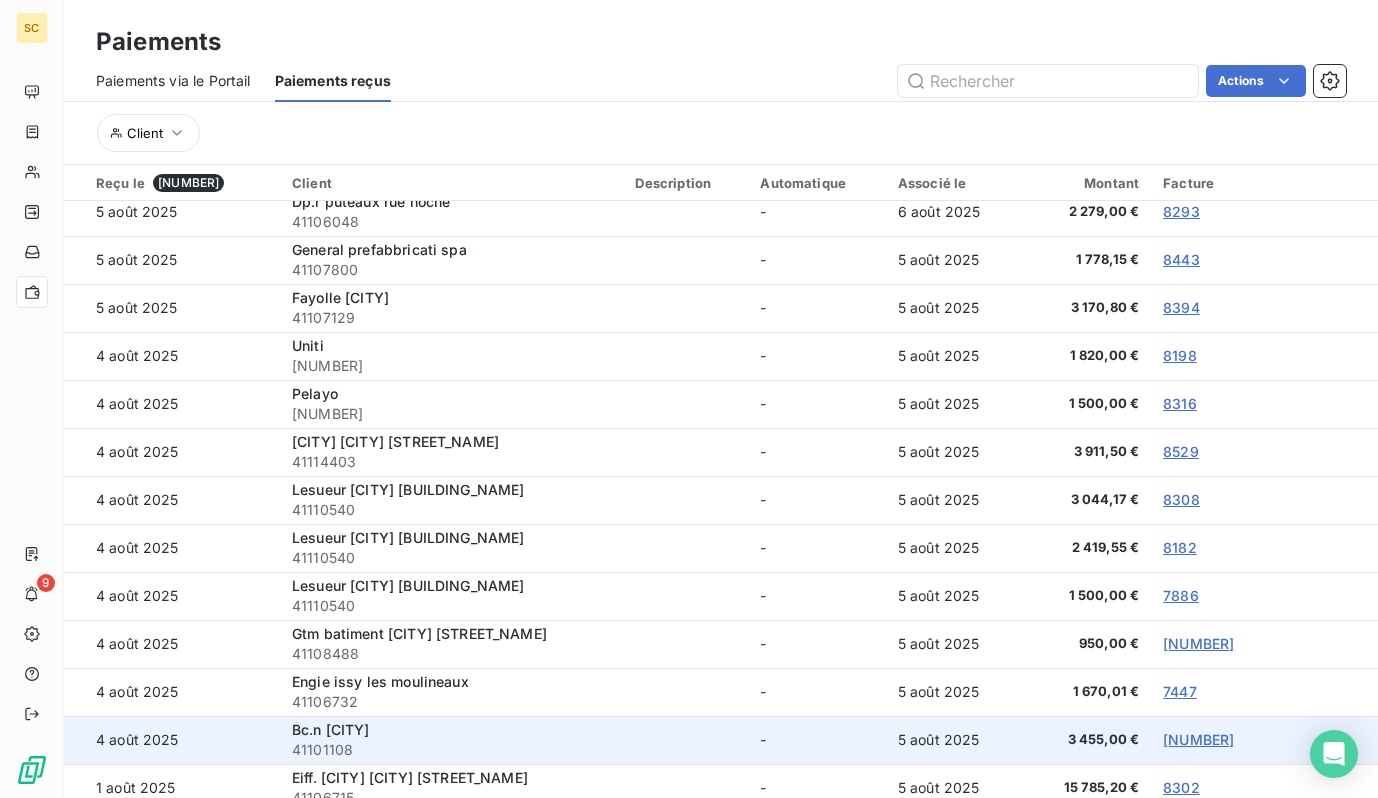 scroll, scrollTop: 250, scrollLeft: 0, axis: vertical 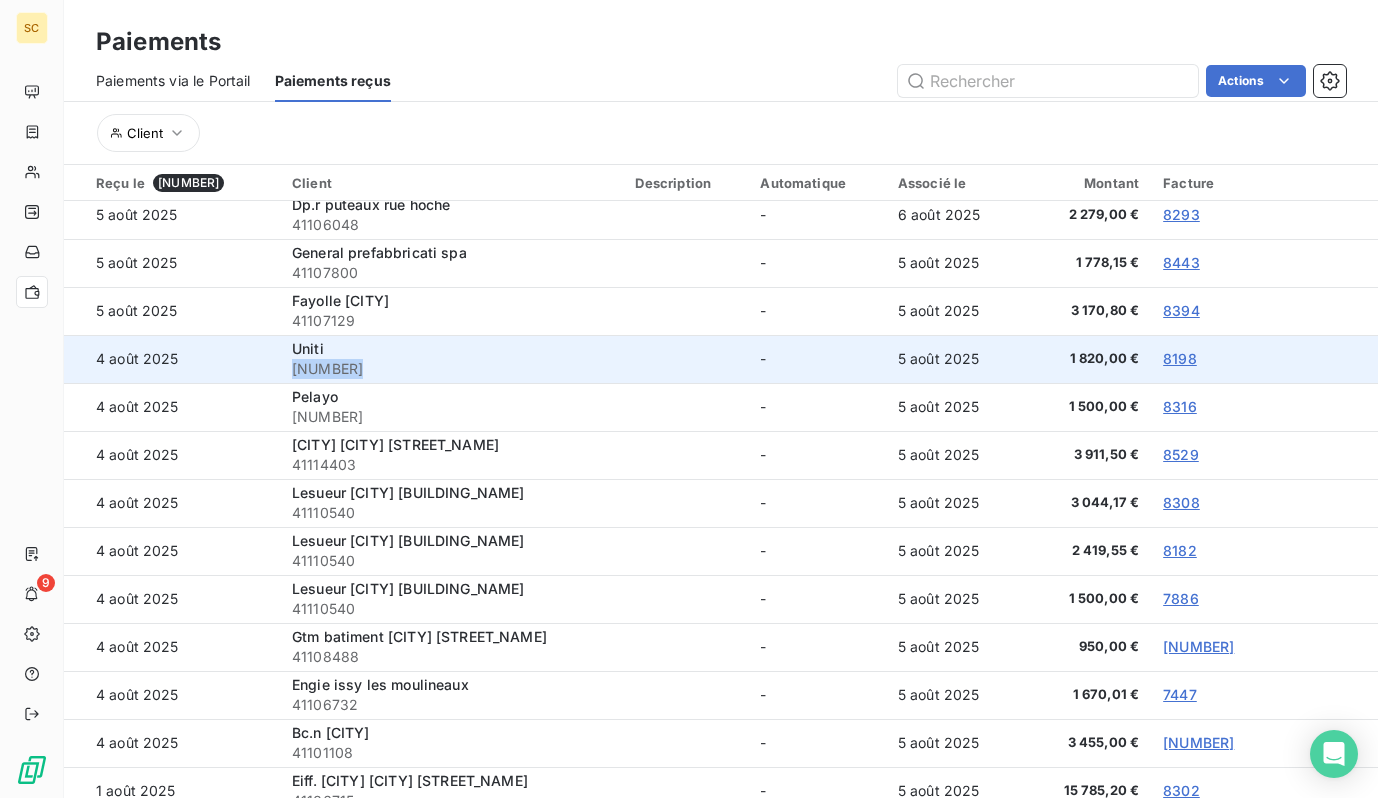 drag, startPoint x: 347, startPoint y: 368, endPoint x: 268, endPoint y: 373, distance: 79.15807 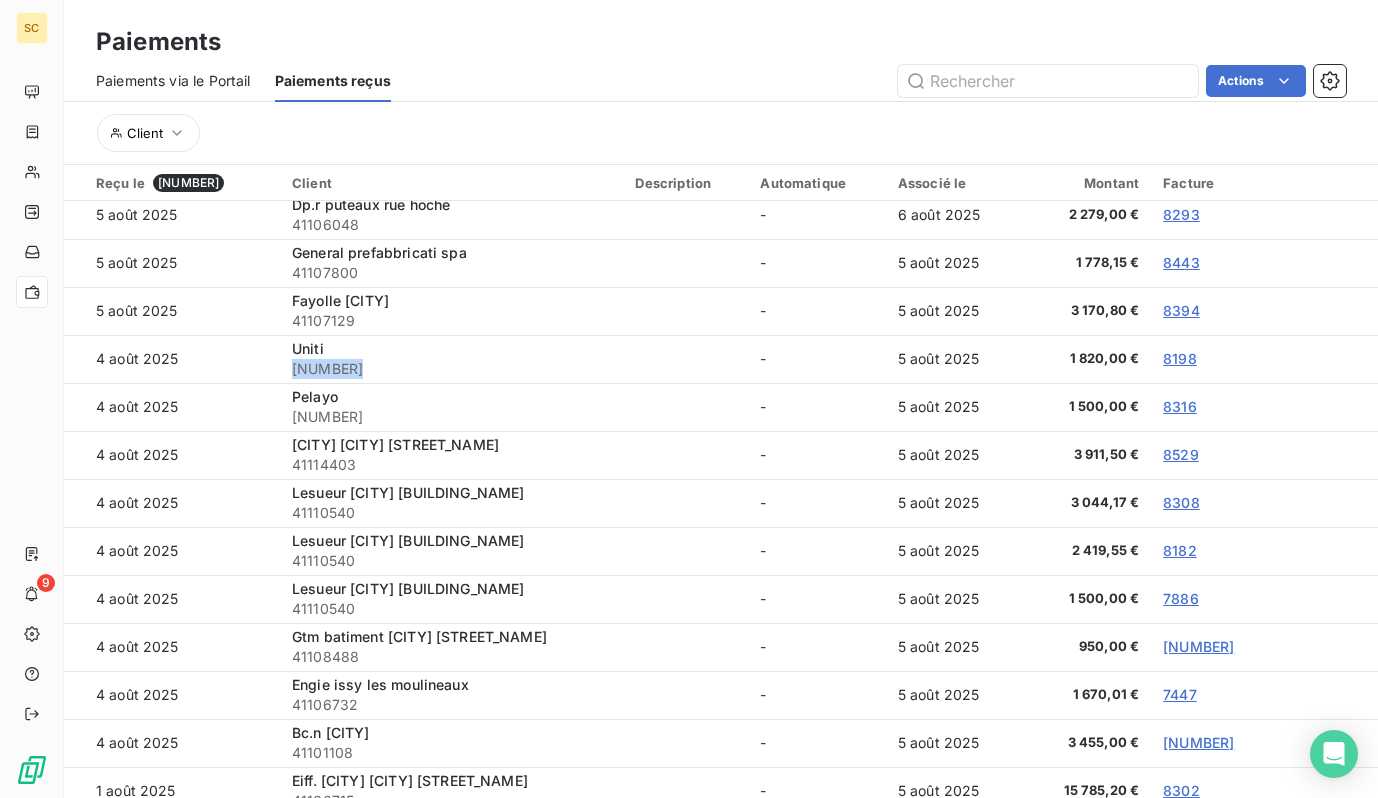 copy on "[NUMBER]" 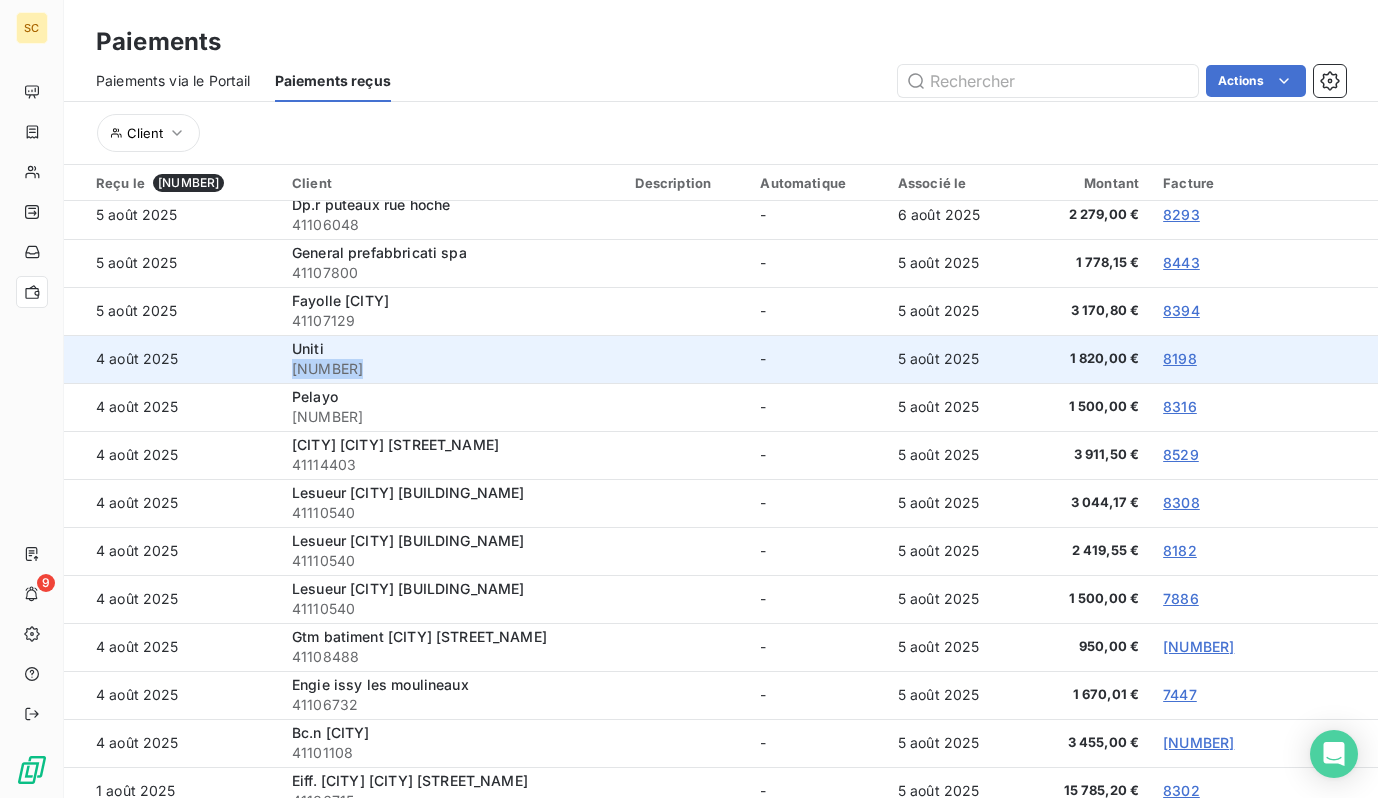 click on "8198" at bounding box center (1180, 358) 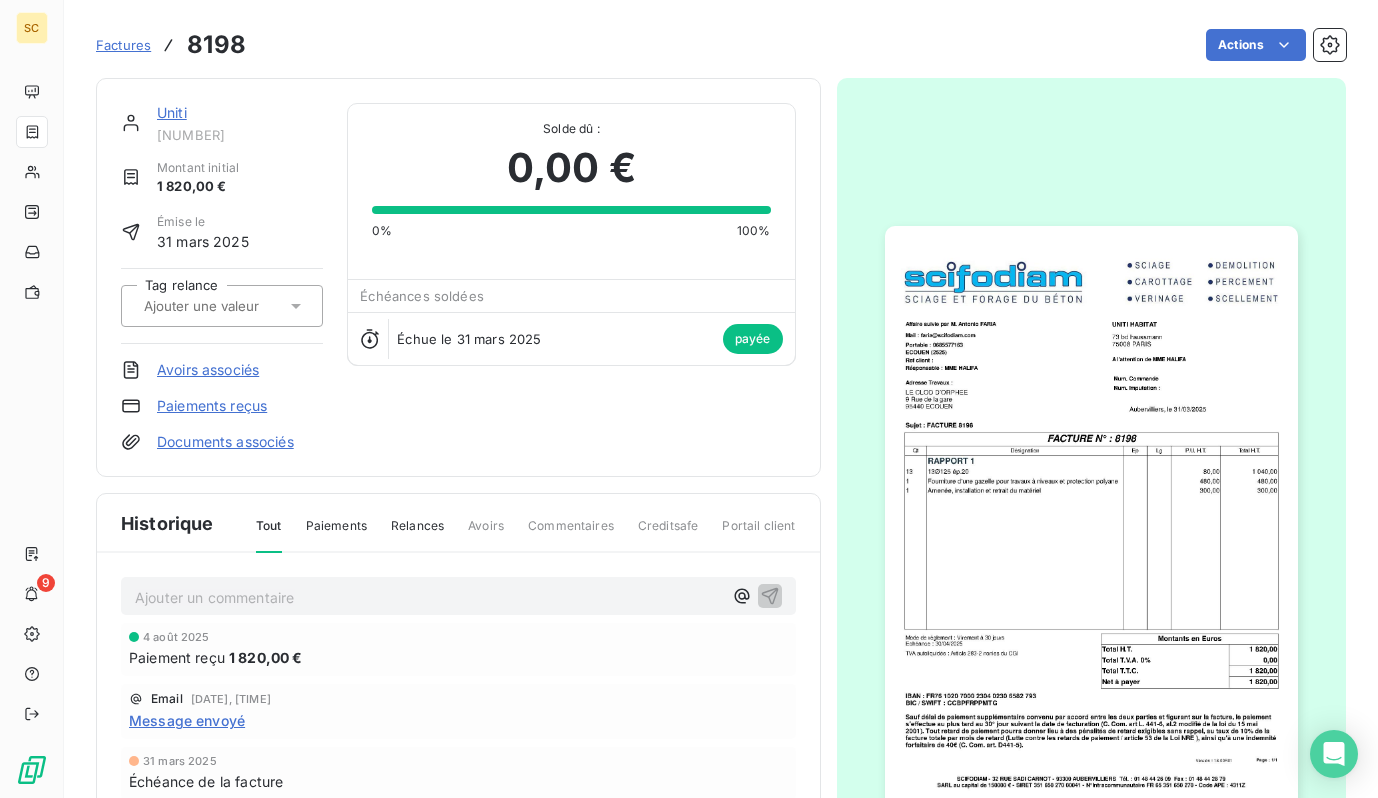click on "Uniti" at bounding box center (172, 112) 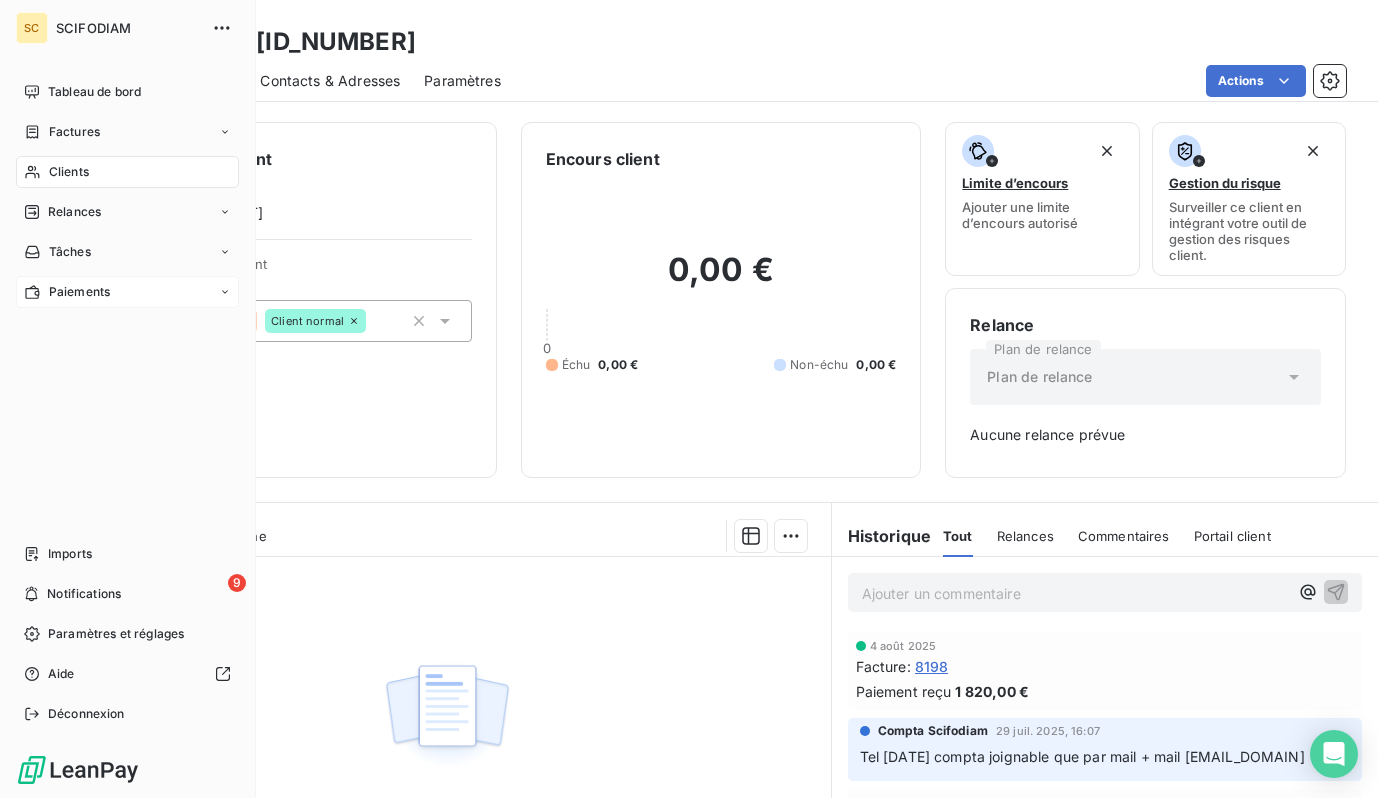 click on "Paiements" at bounding box center (79, 292) 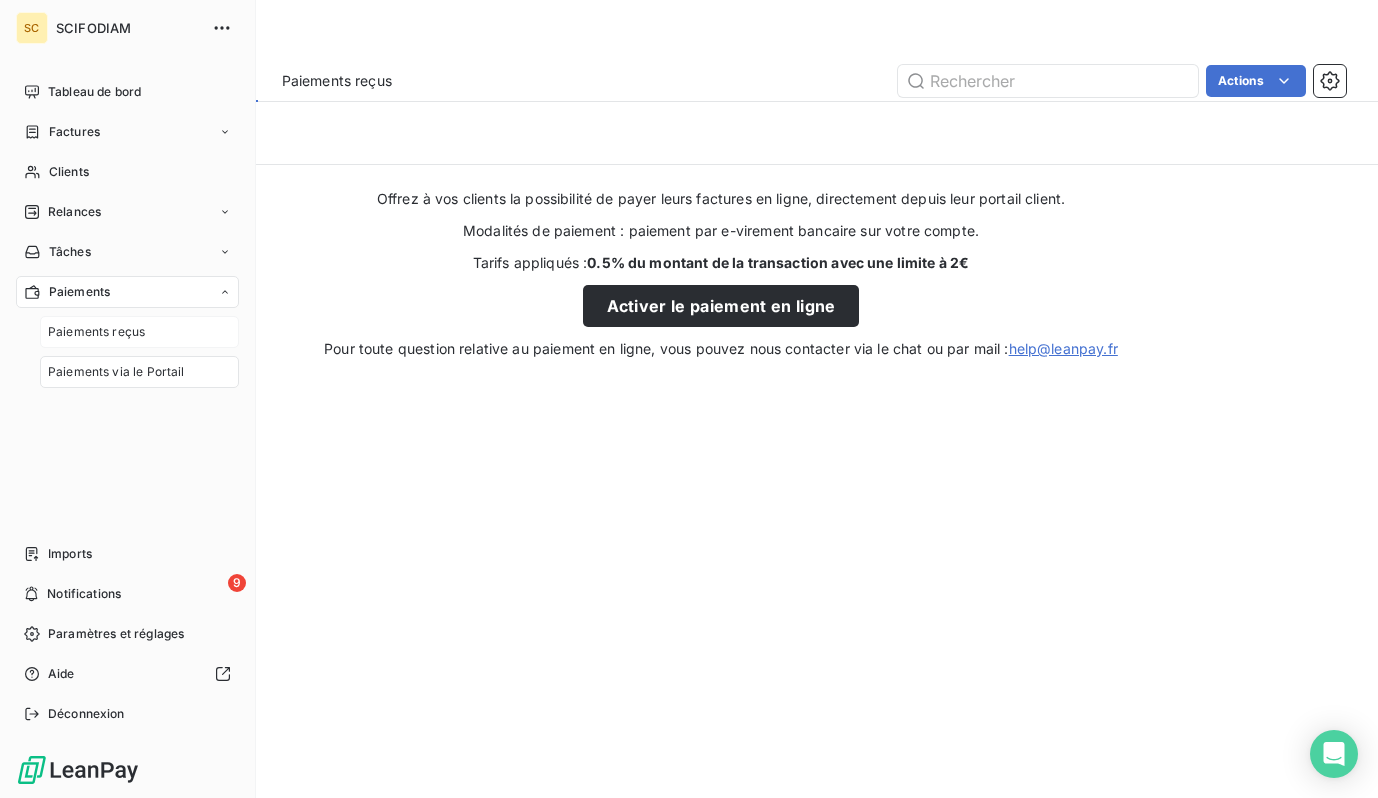 click on "Paiements reçus" at bounding box center (96, 332) 